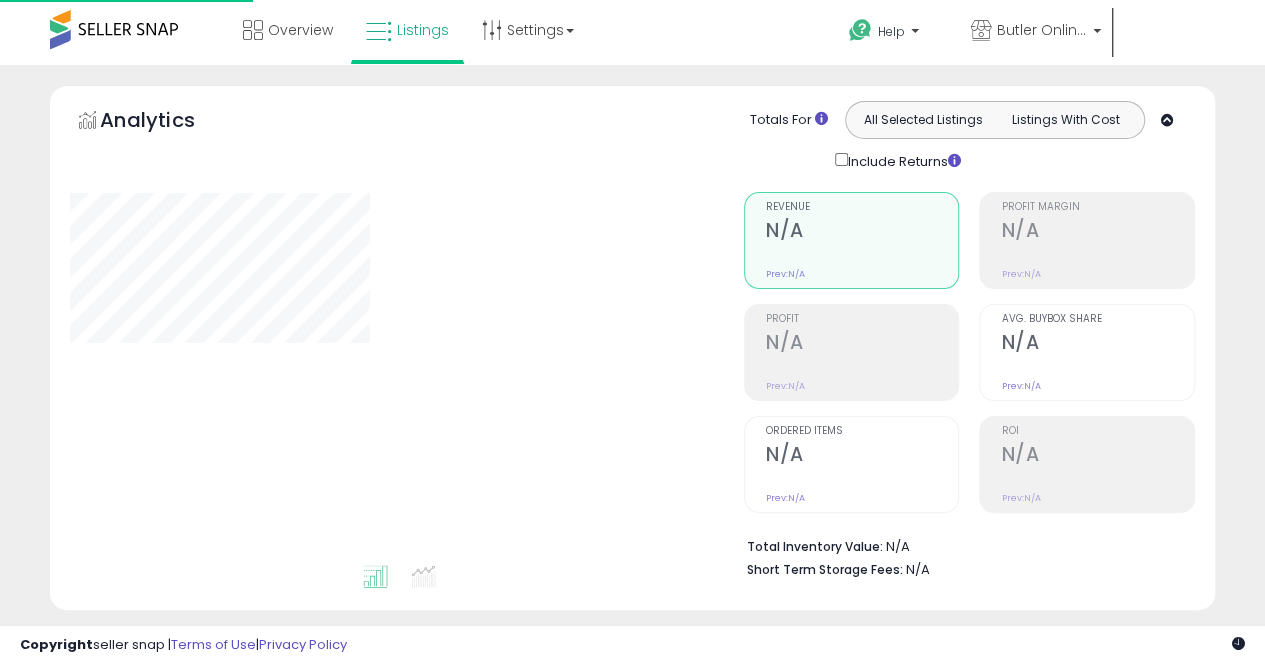 scroll, scrollTop: 574, scrollLeft: 0, axis: vertical 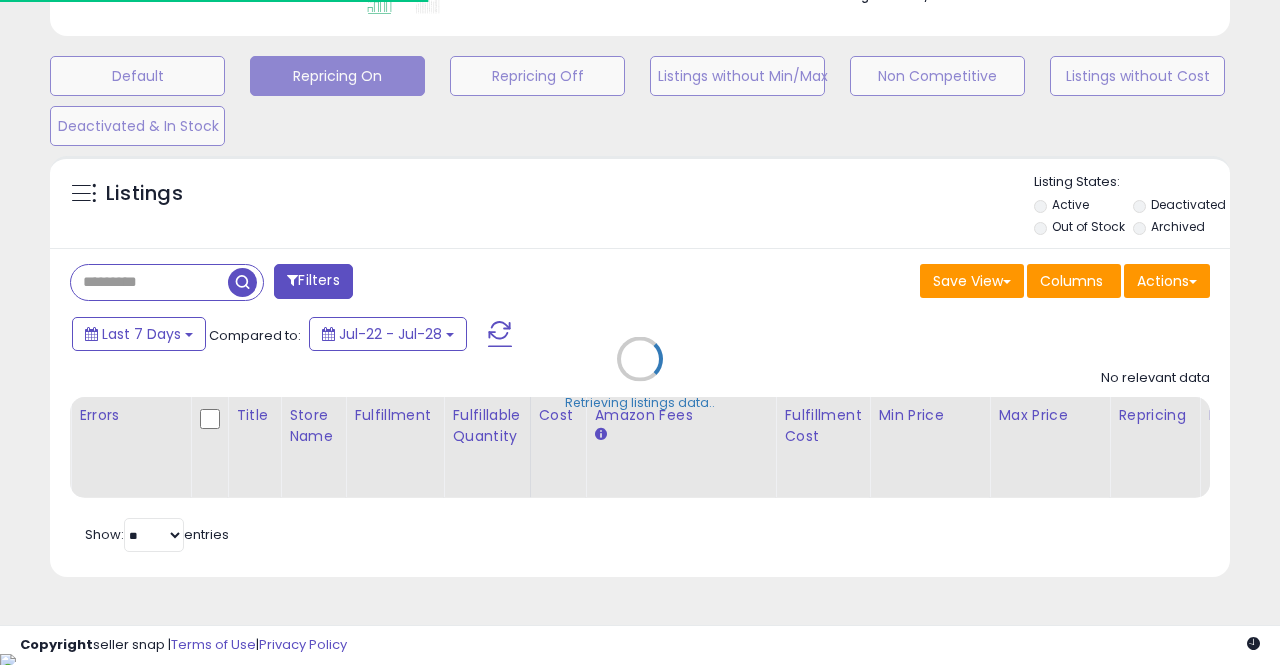 type on "**********" 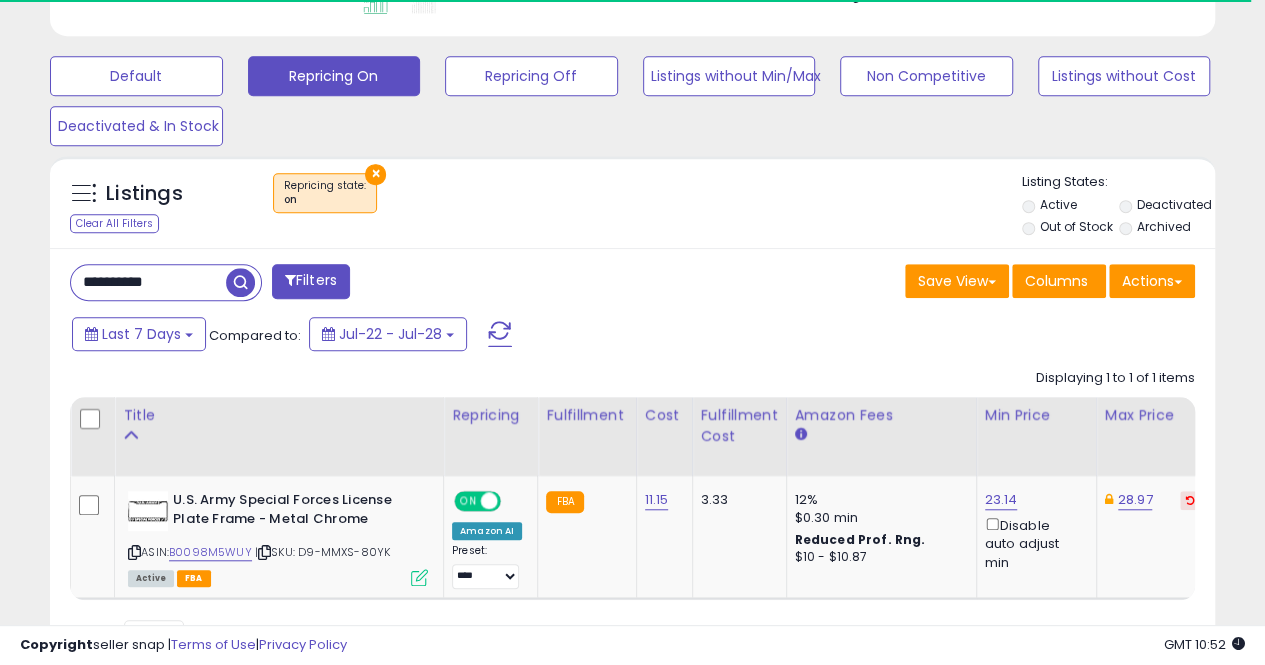 scroll, scrollTop: 999590, scrollLeft: 999326, axis: both 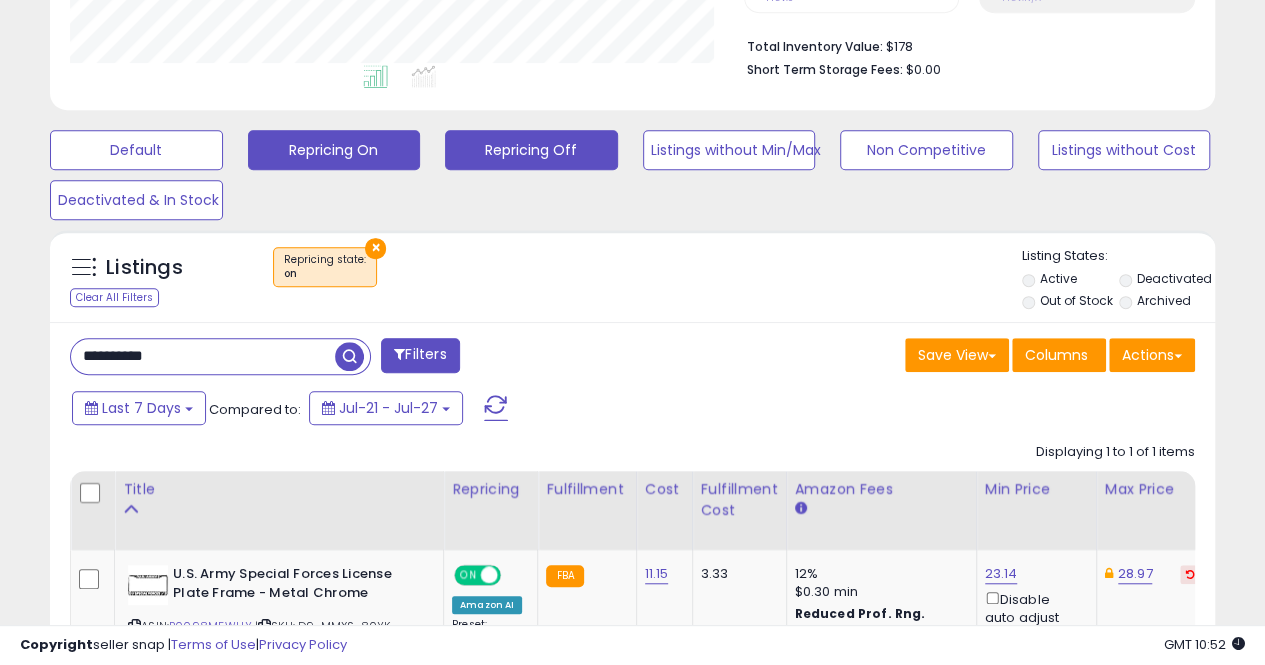 click on "Repricing Off" at bounding box center [136, 150] 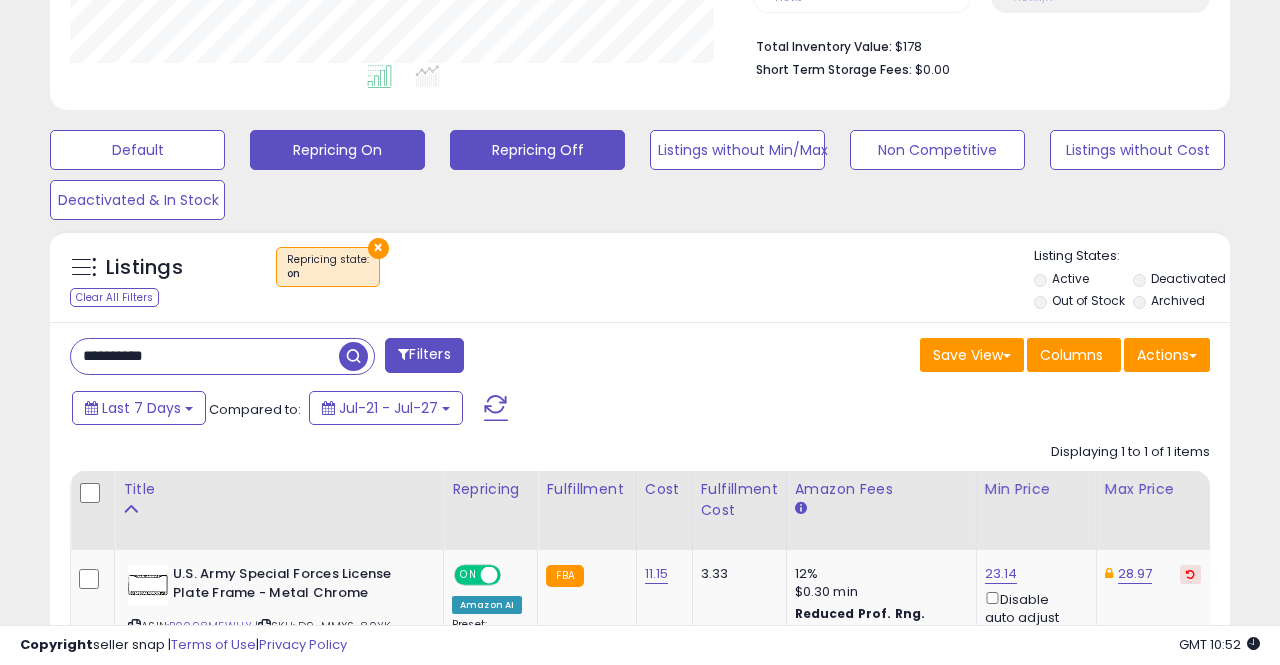 scroll, scrollTop: 999590, scrollLeft: 999317, axis: both 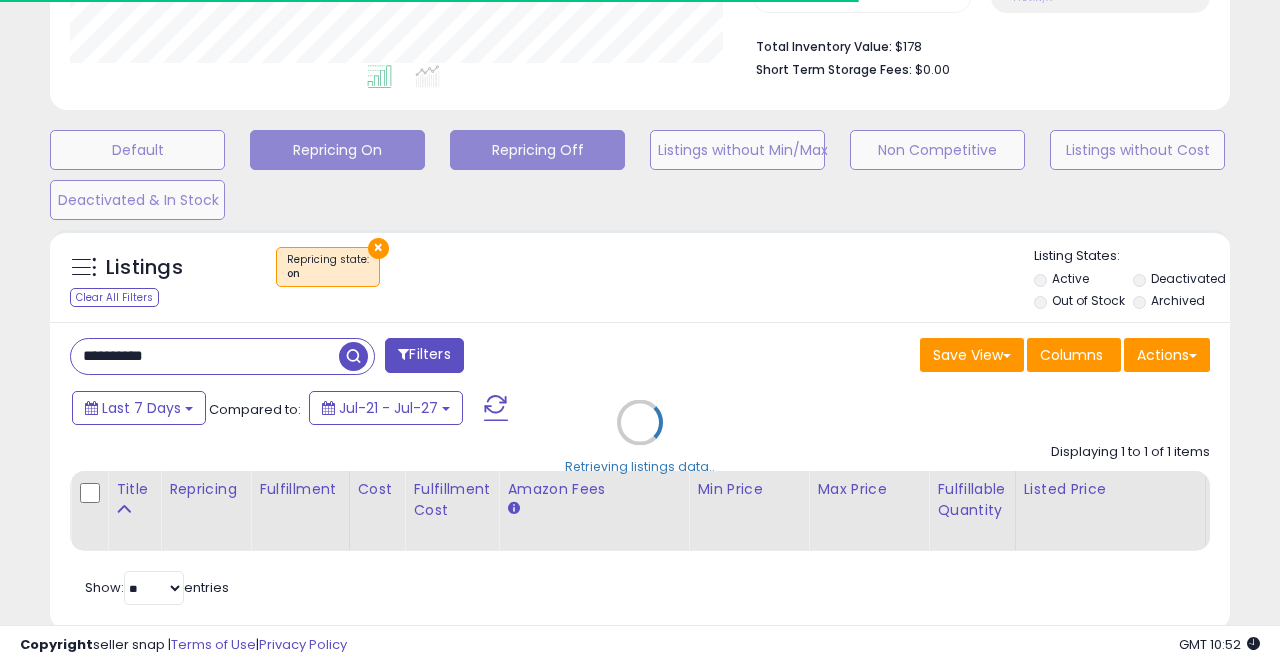 type 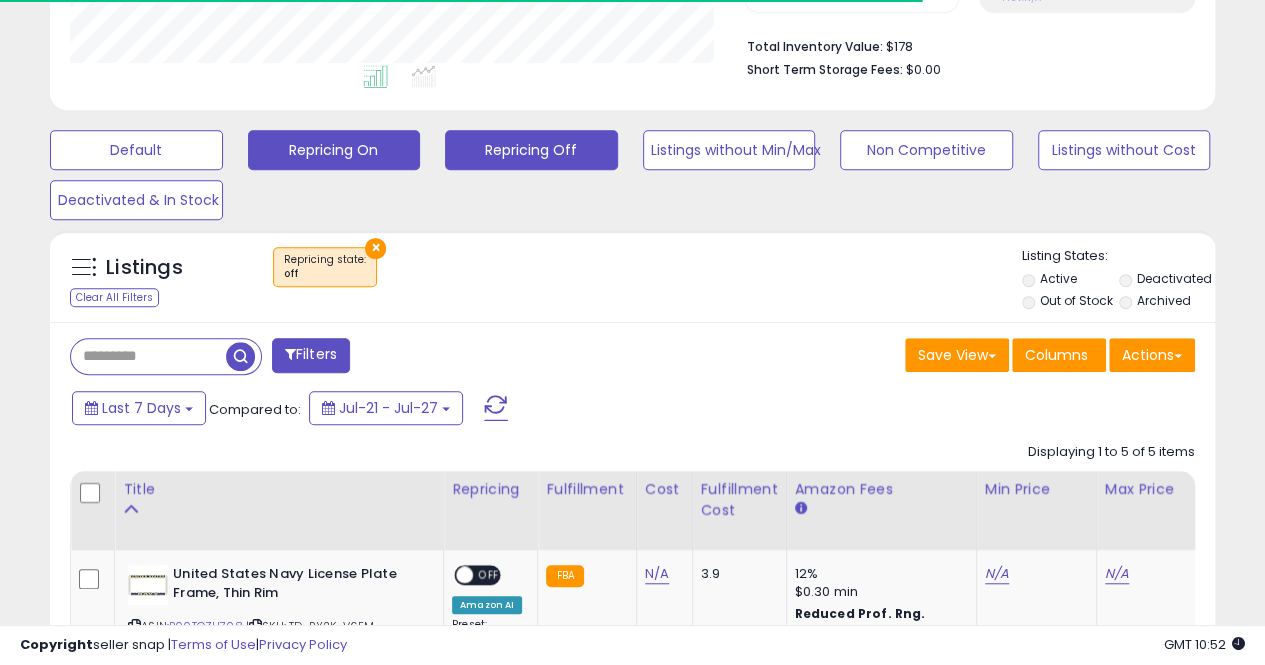 scroll, scrollTop: 410, scrollLeft: 674, axis: both 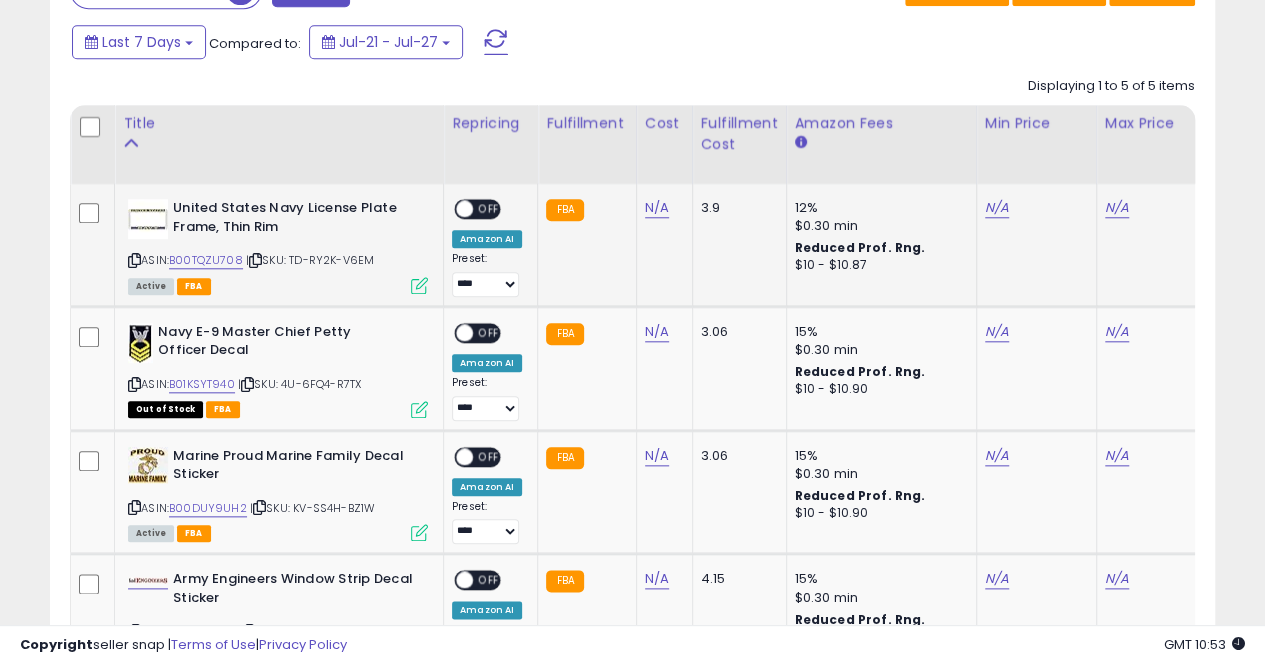 drag, startPoint x: 178, startPoint y: 257, endPoint x: 240, endPoint y: 257, distance: 62 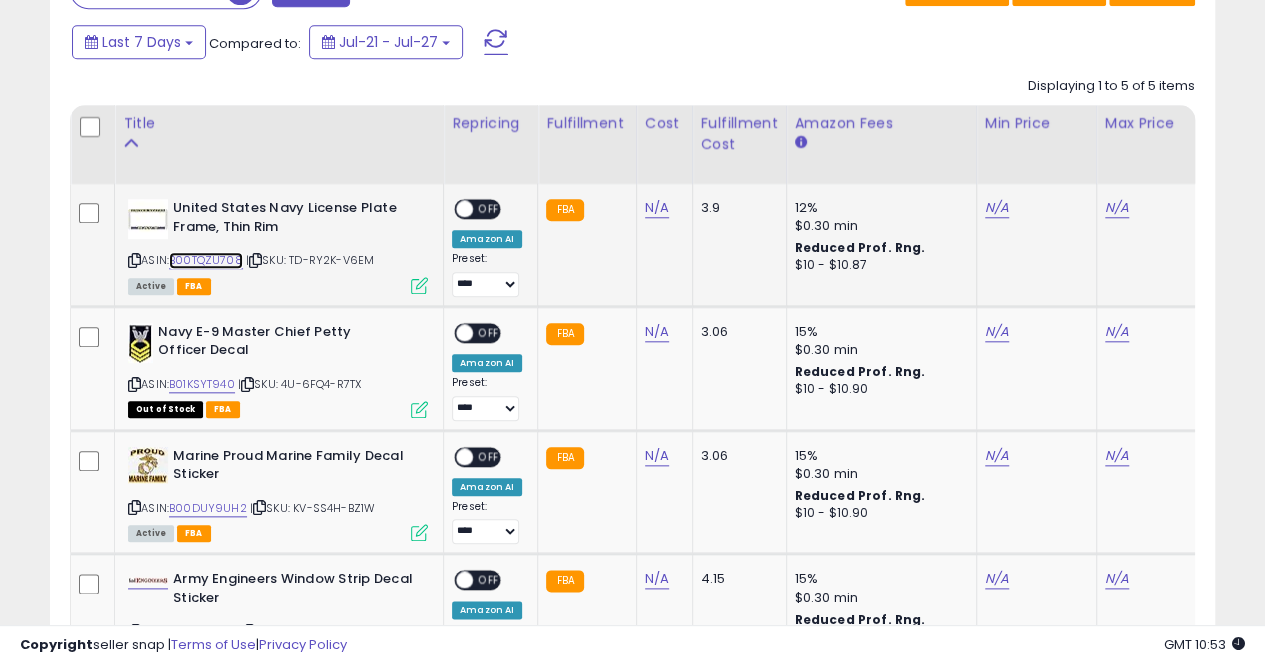 copy on "B00TQZU708" 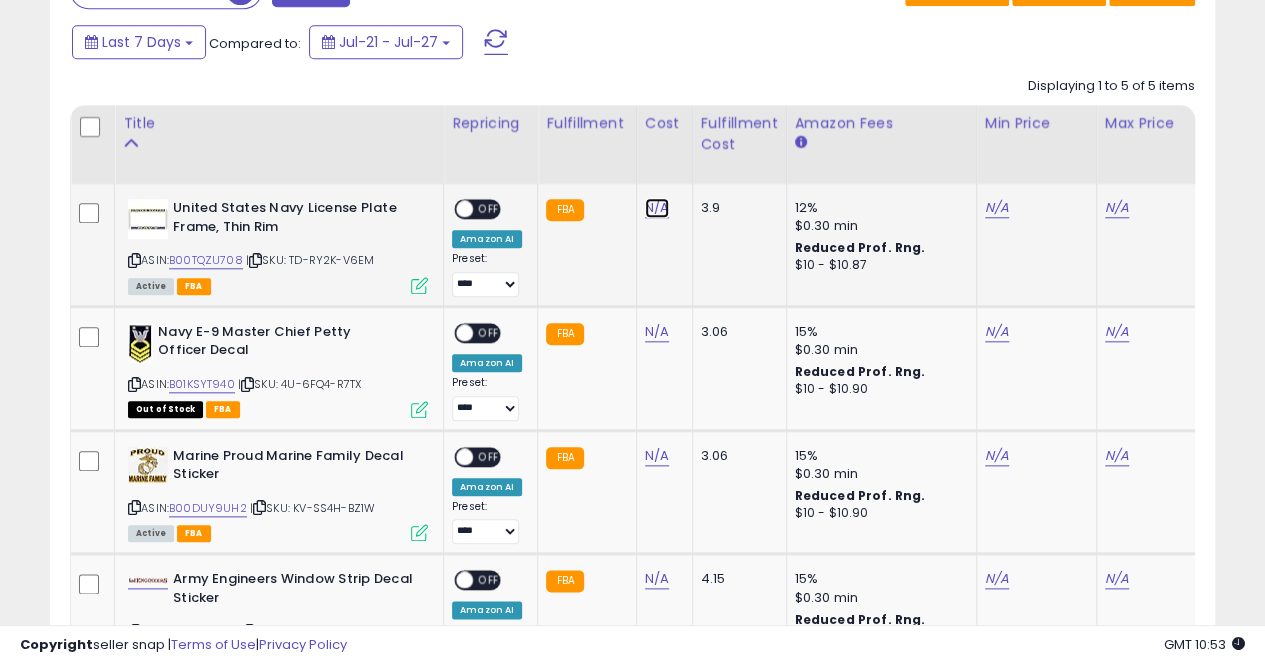 click on "N/A" at bounding box center (657, 208) 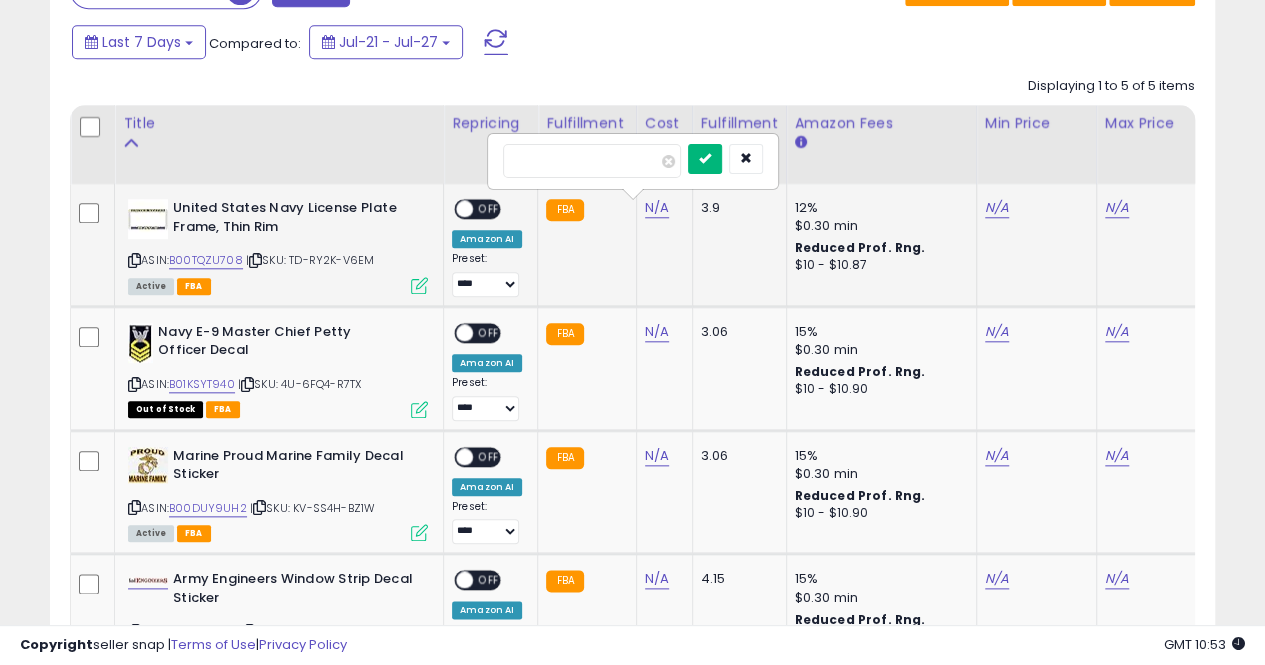 type on "*****" 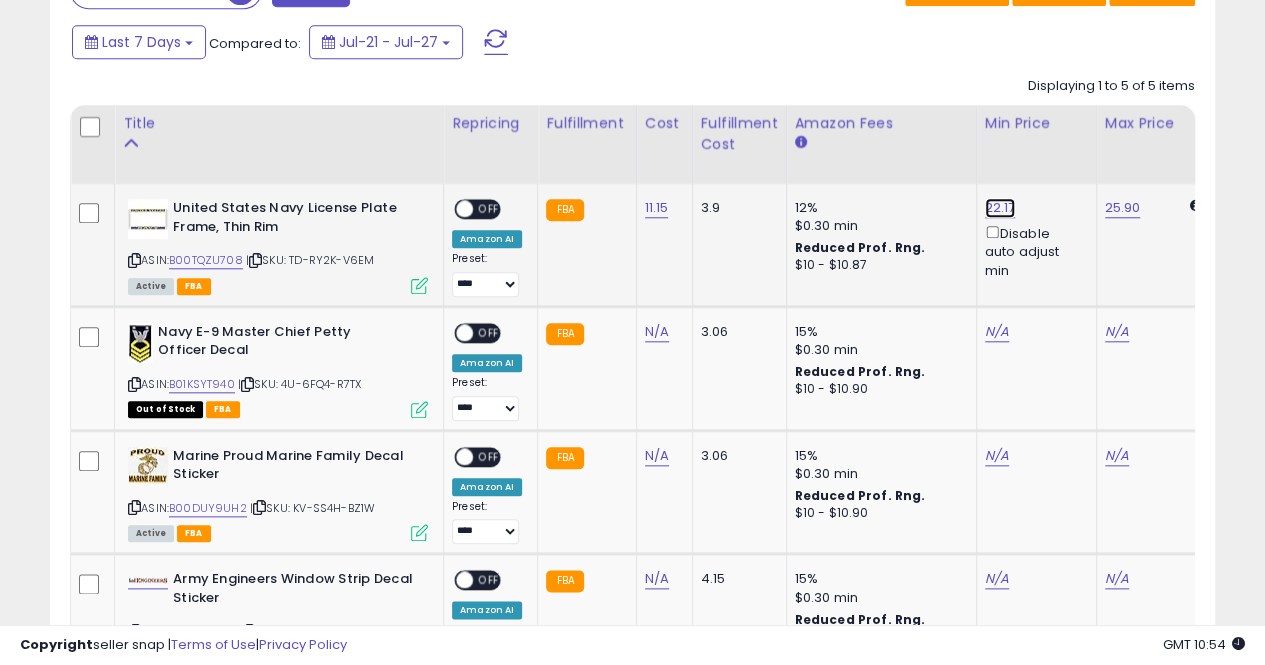 click on "22.17" at bounding box center [1000, 208] 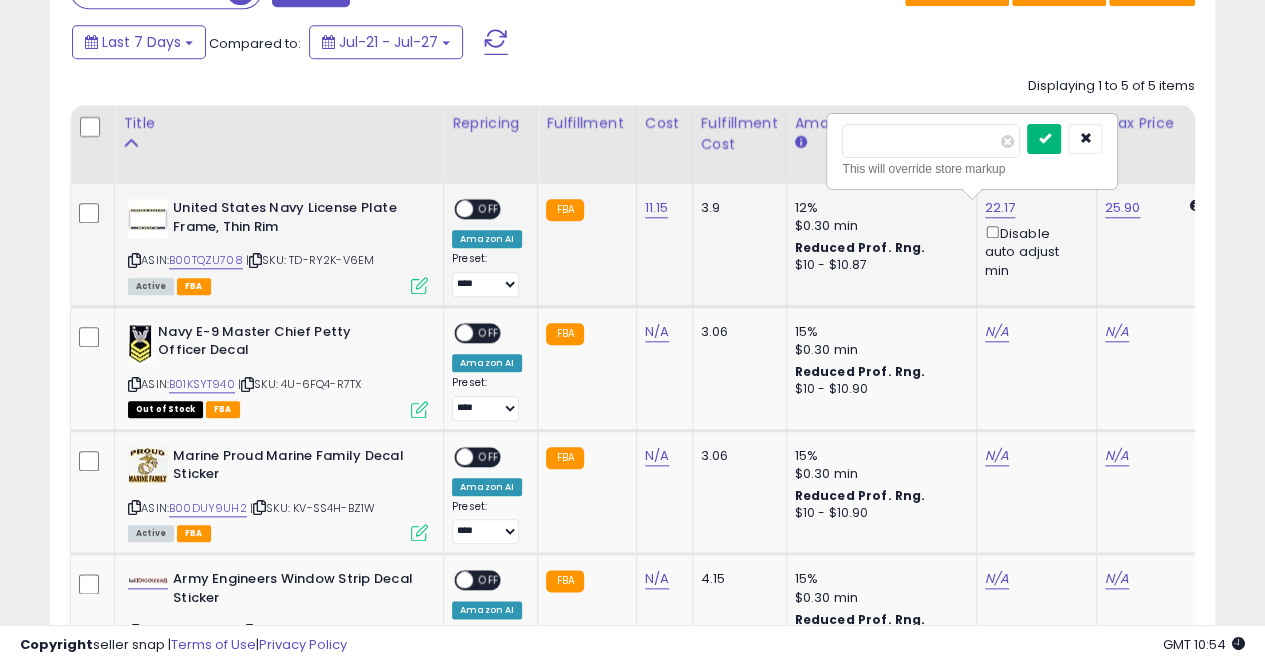 type on "*****" 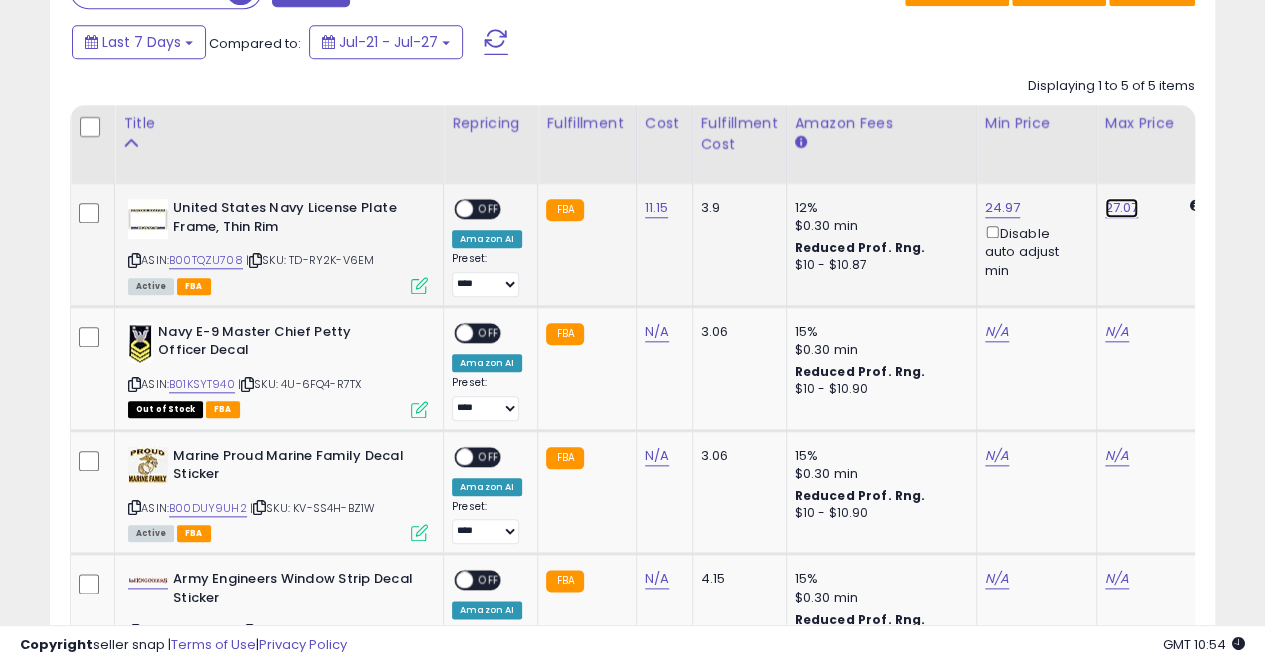 click on "27.07" at bounding box center [1122, 208] 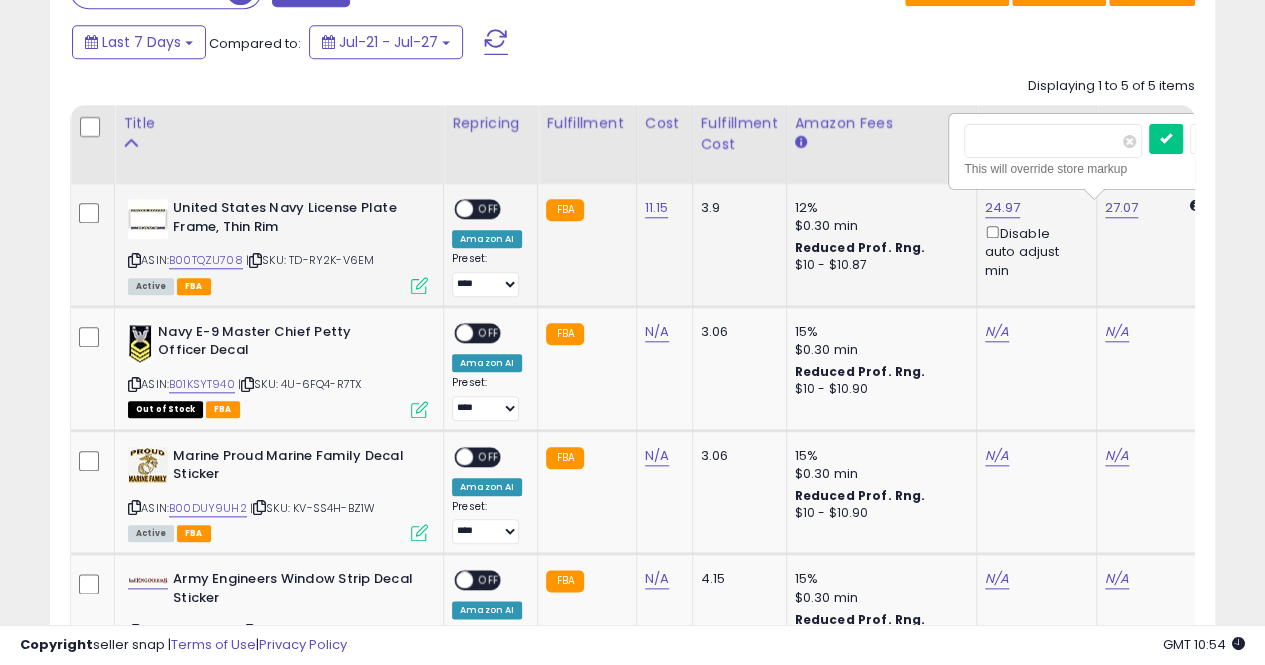 scroll, scrollTop: 0, scrollLeft: 118, axis: horizontal 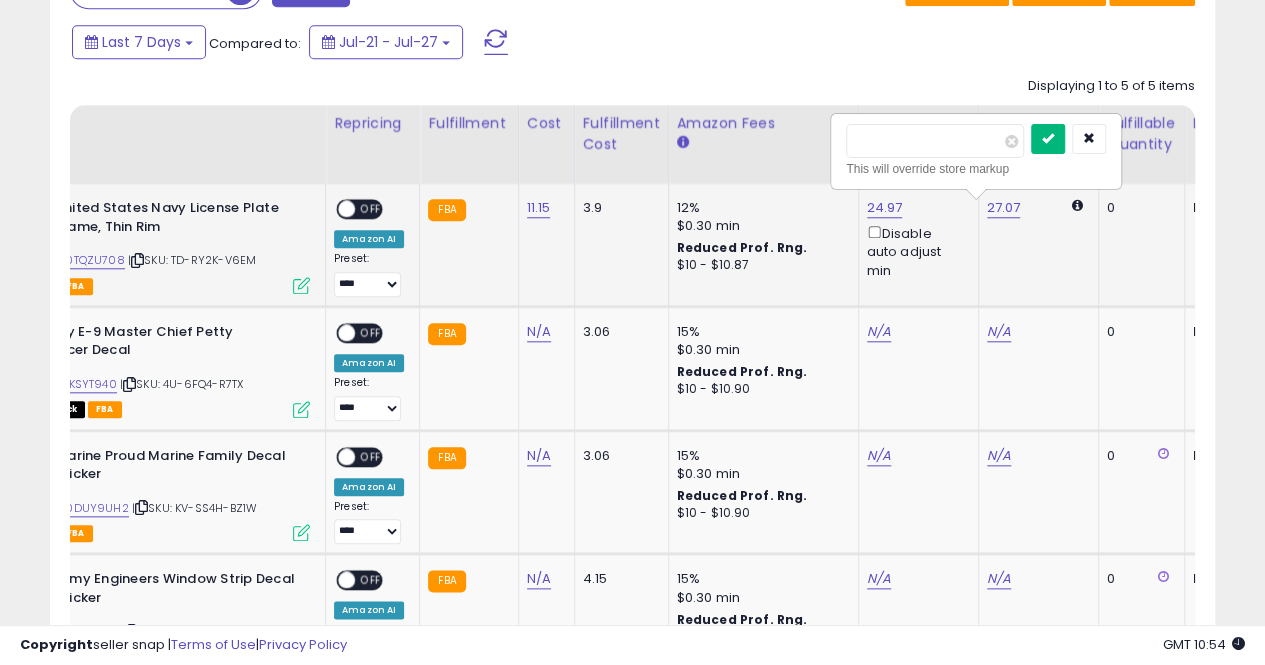type on "*****" 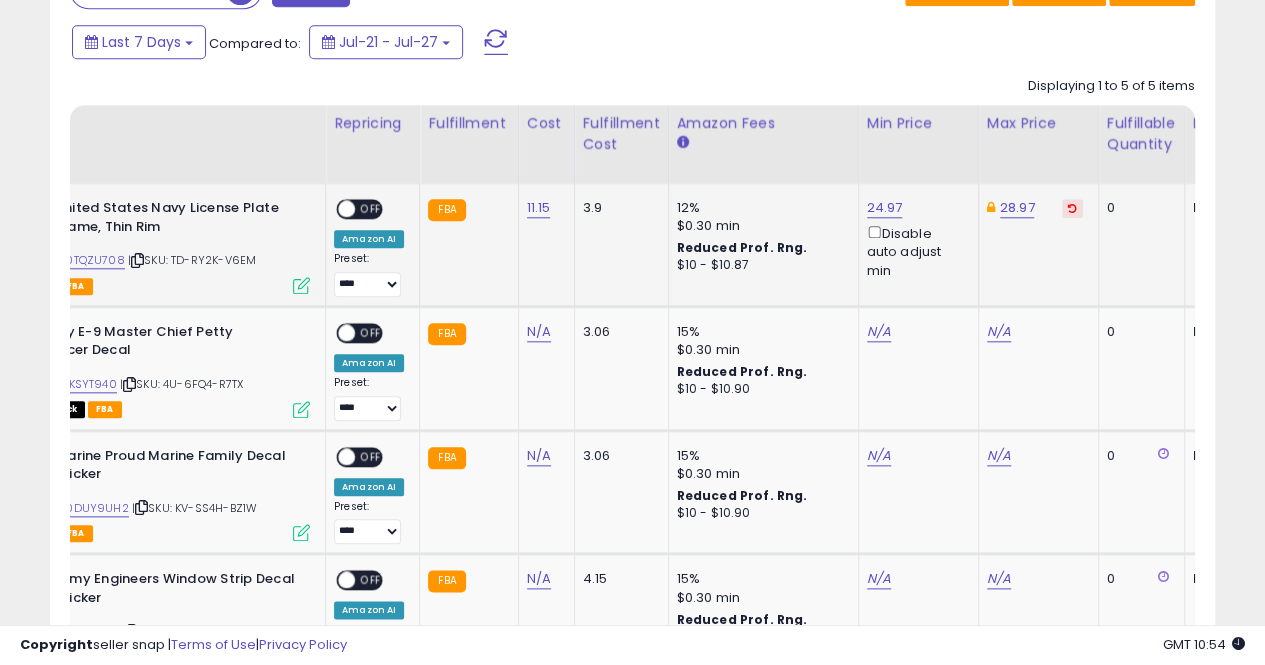 scroll, scrollTop: 966, scrollLeft: 0, axis: vertical 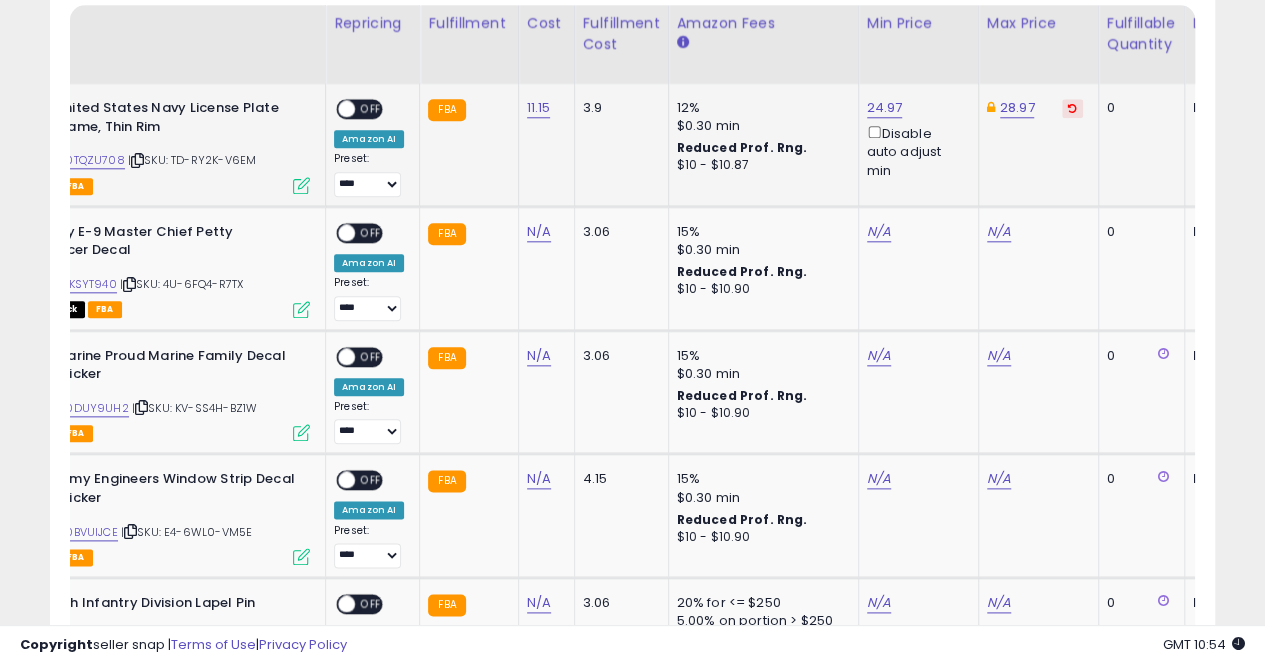 click on "OFF" at bounding box center [371, 109] 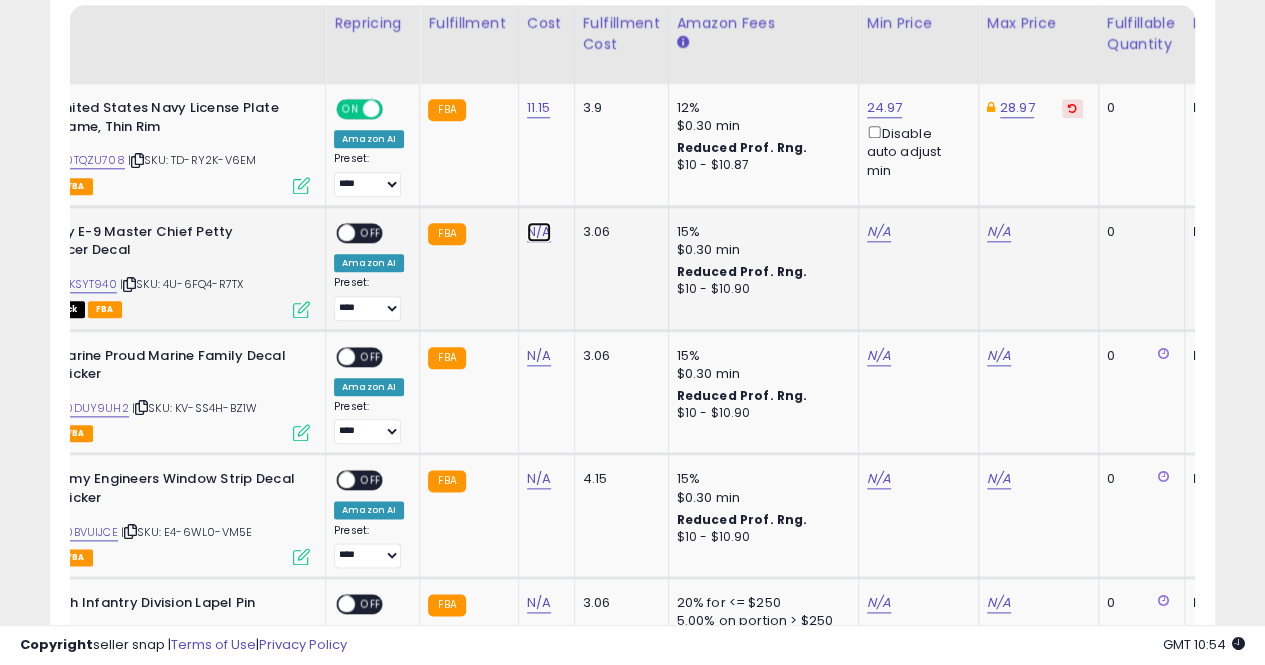 click on "N/A" at bounding box center [539, 232] 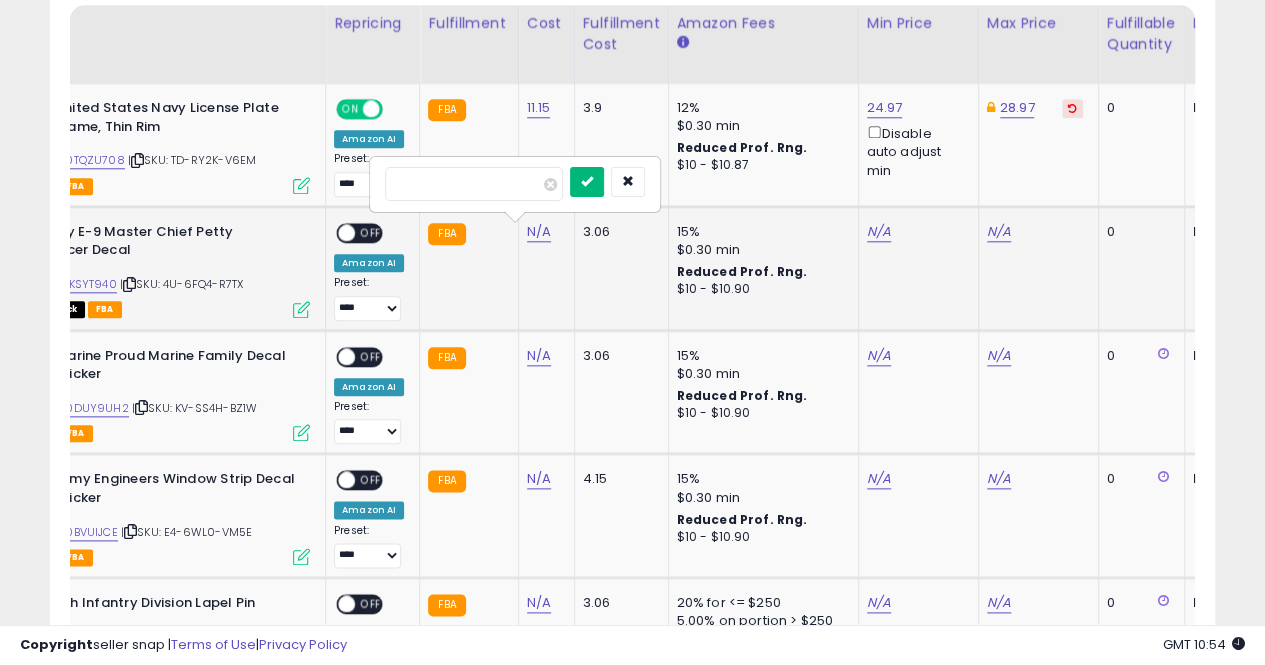 type on "*****" 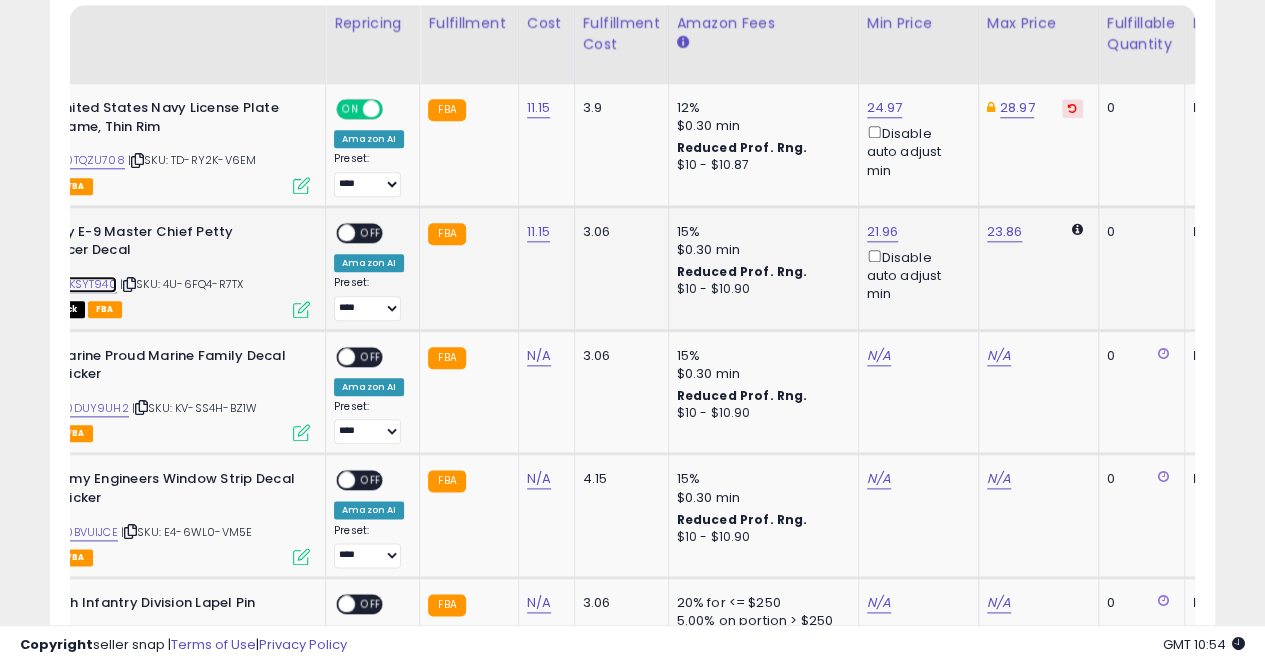 click on "B01KSYT940" at bounding box center [84, 284] 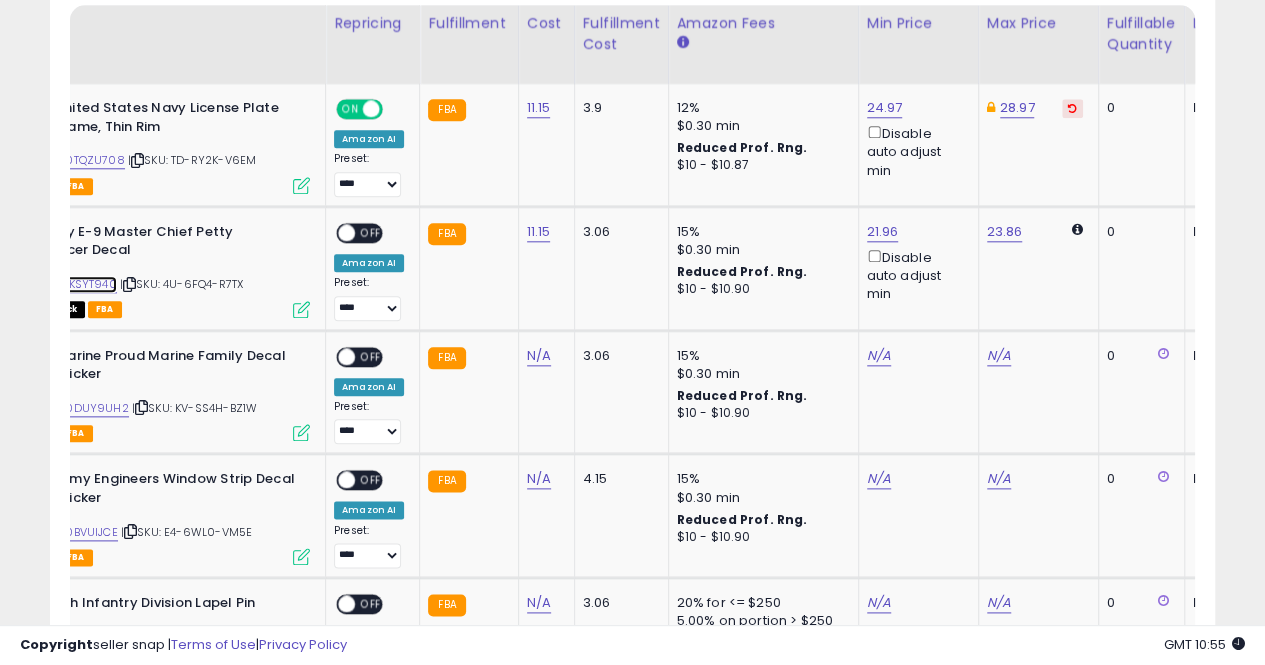 scroll, scrollTop: 0, scrollLeft: 0, axis: both 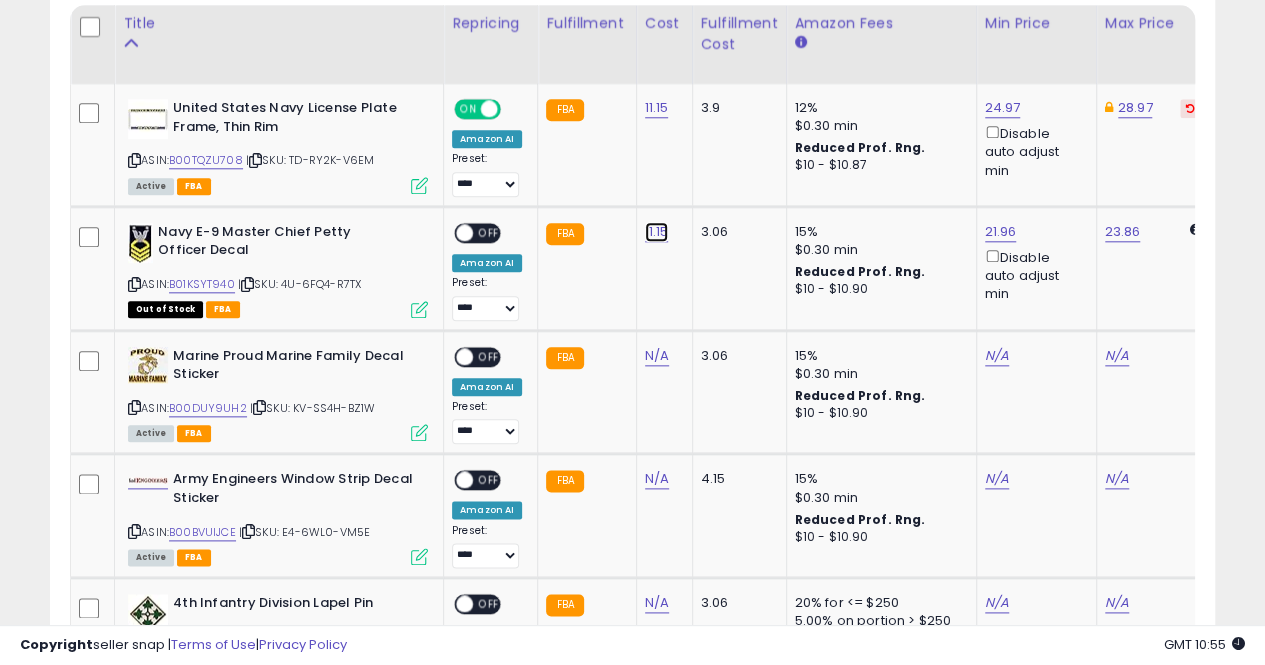 click on "11.15" at bounding box center [657, 108] 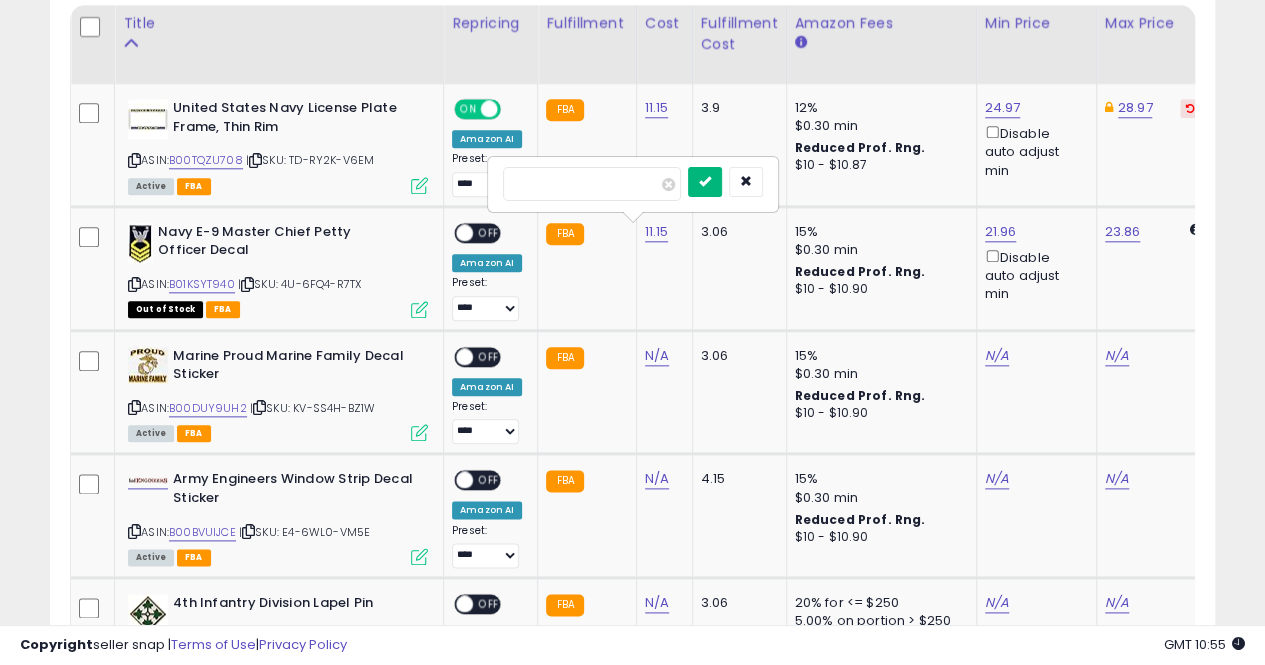 type on "****" 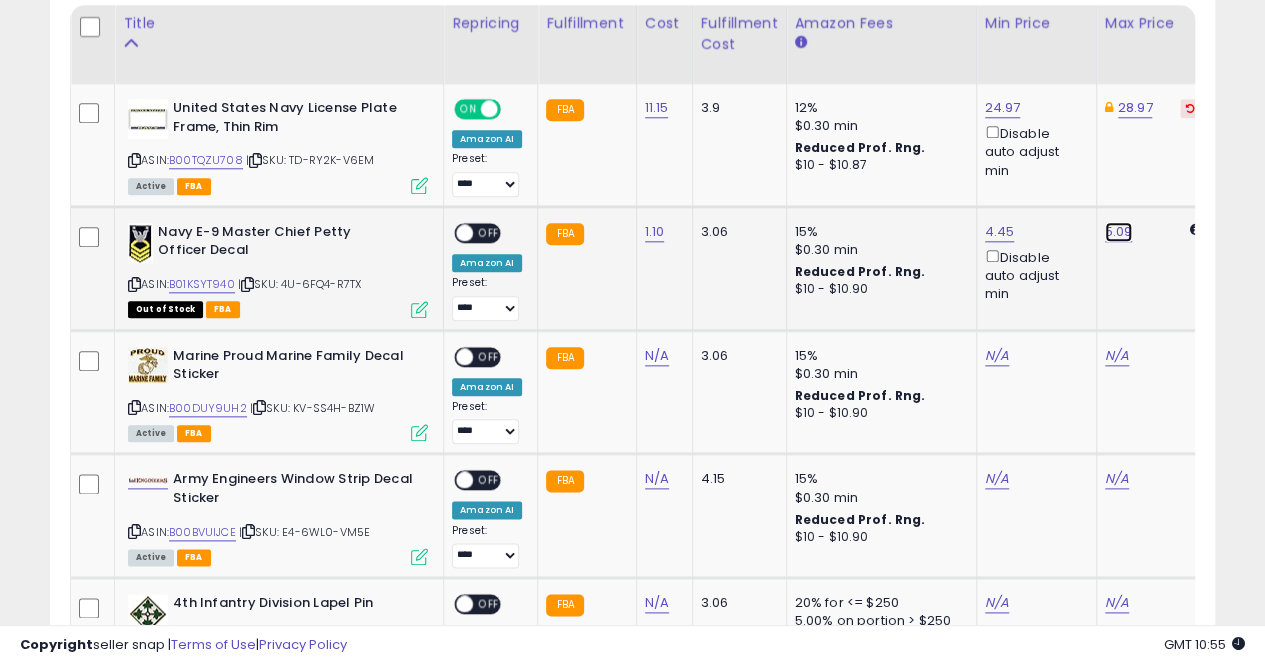 click on "5.09" at bounding box center (1119, 232) 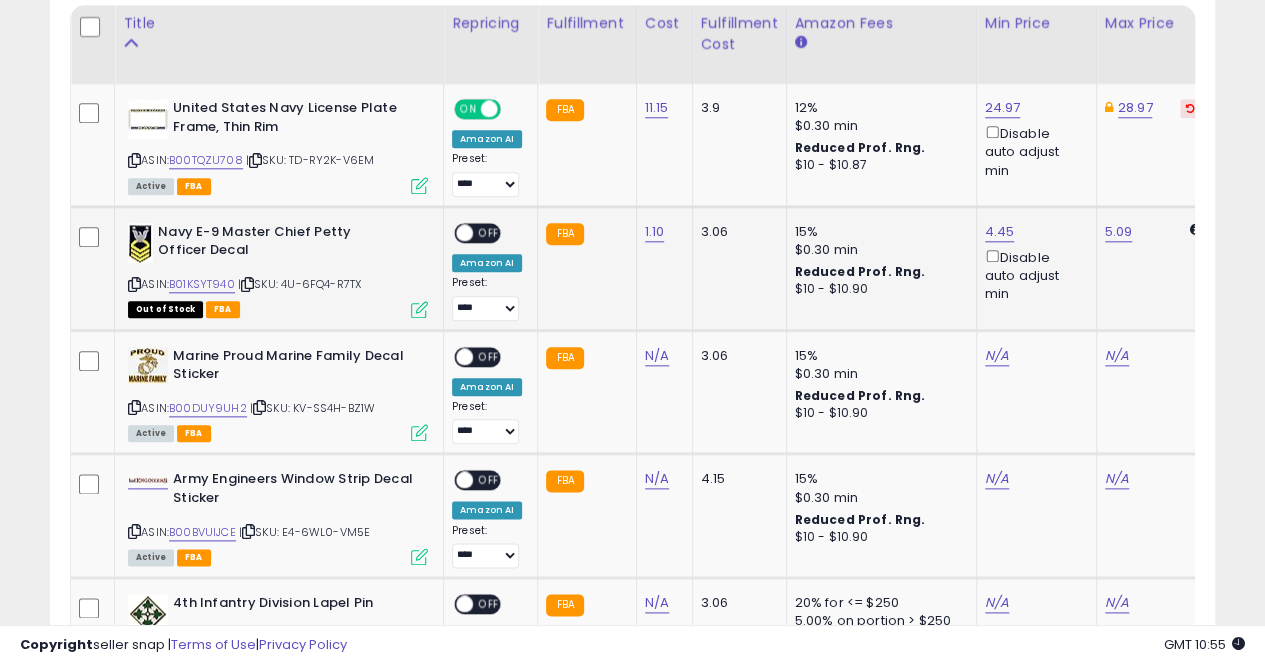 scroll, scrollTop: 0, scrollLeft: 115, axis: horizontal 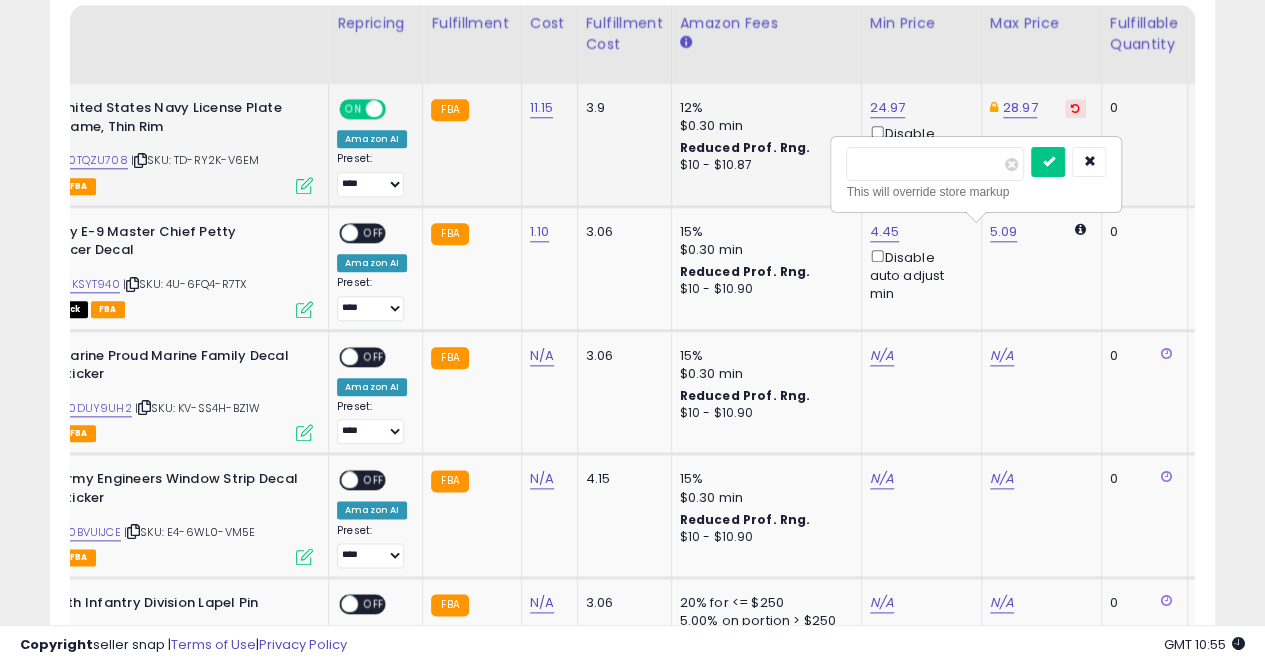type on "*" 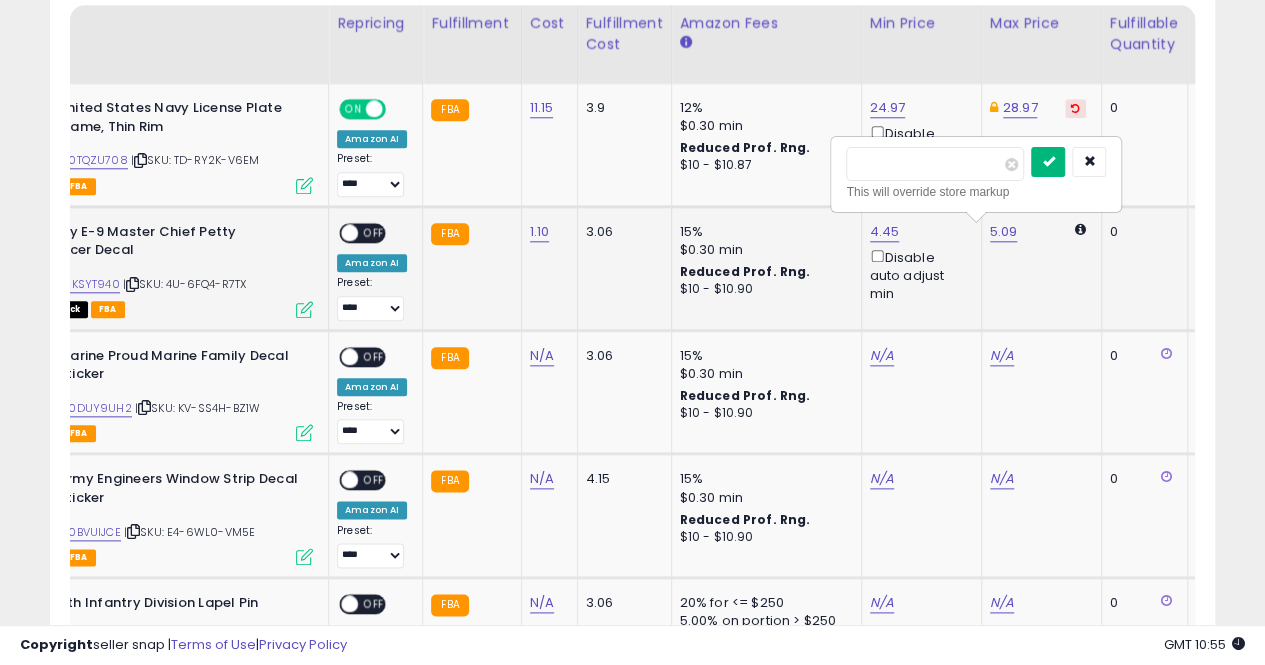 type on "****" 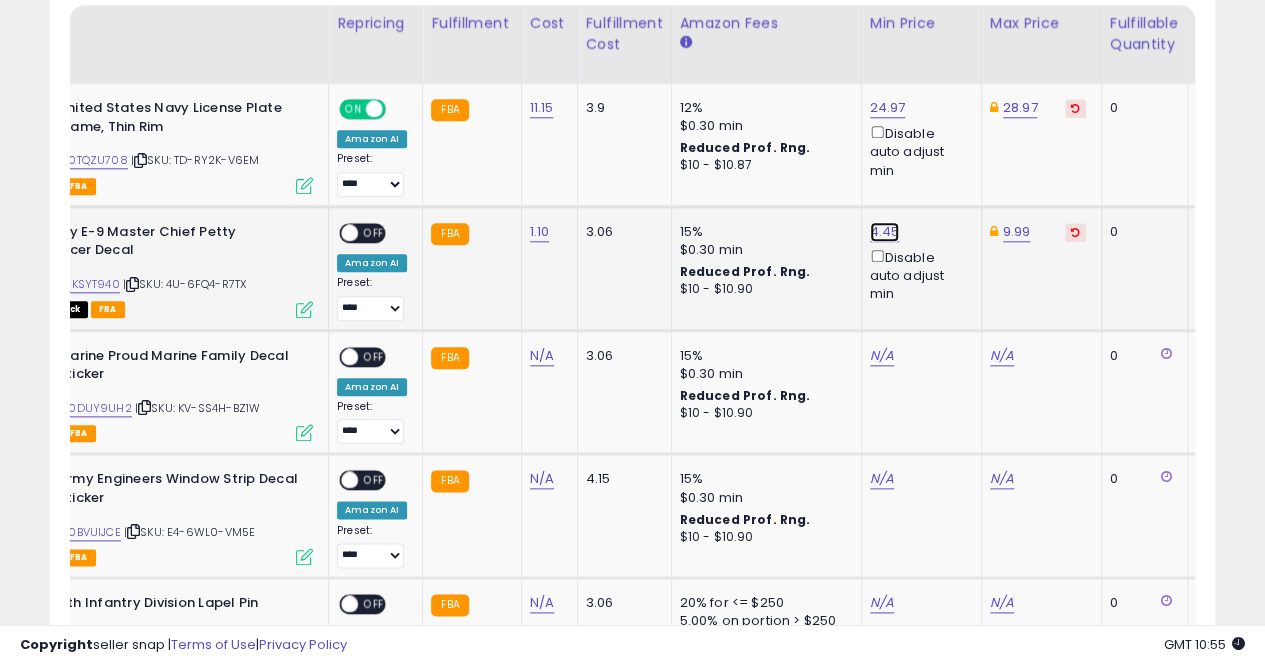 click on "4.45" at bounding box center [888, 108] 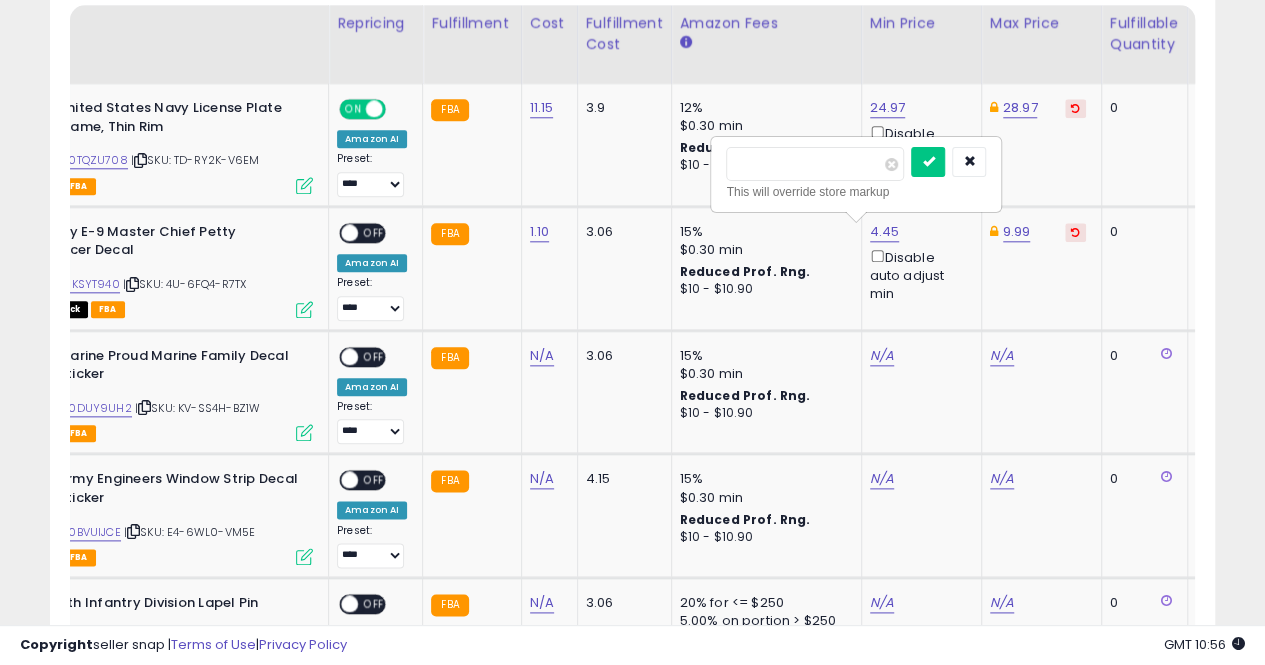 type on "*" 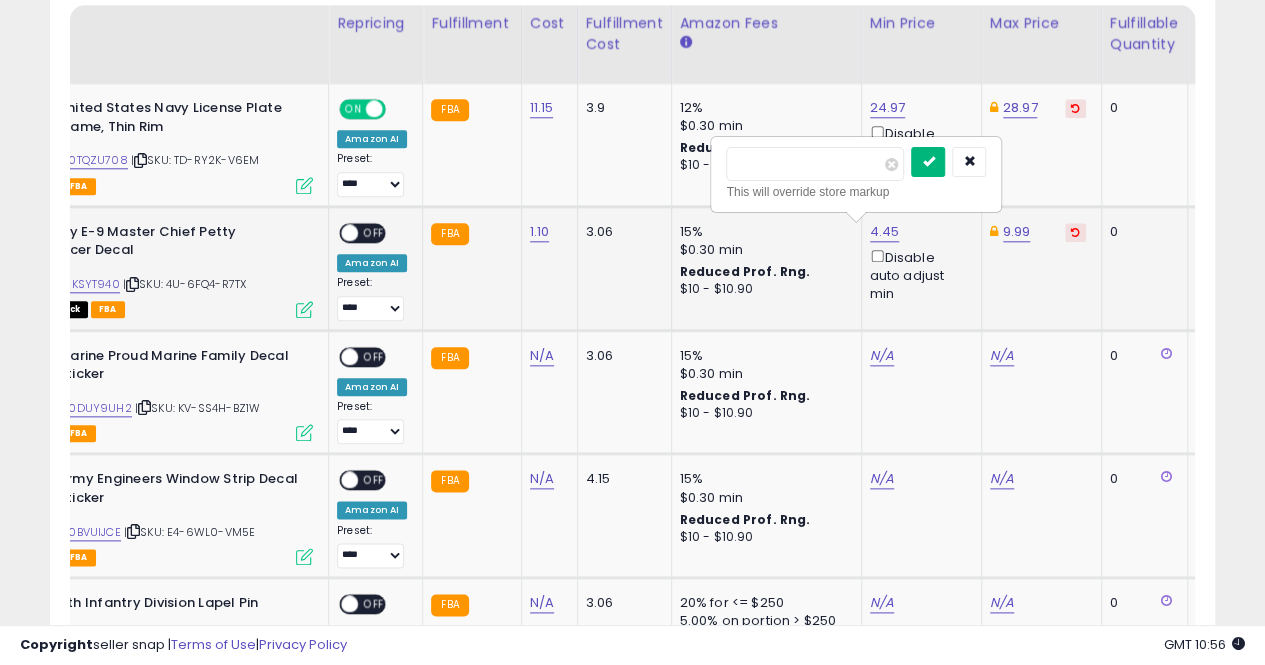 type on "****" 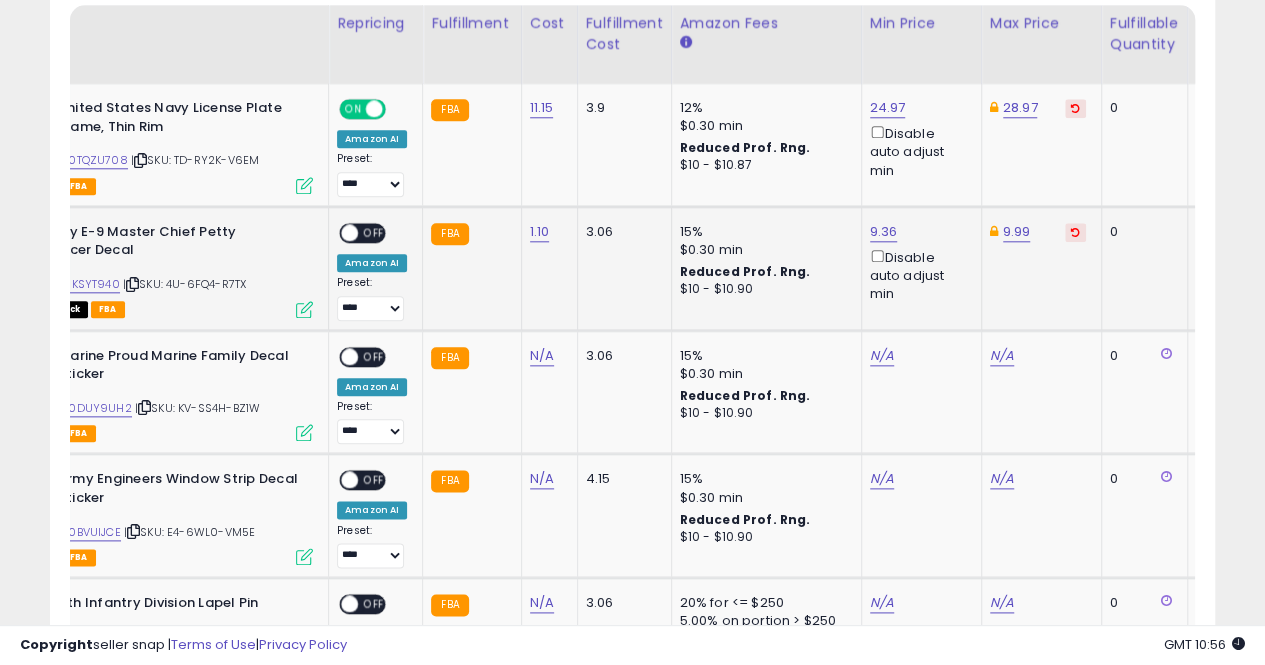 click on "OFF" at bounding box center [374, 232] 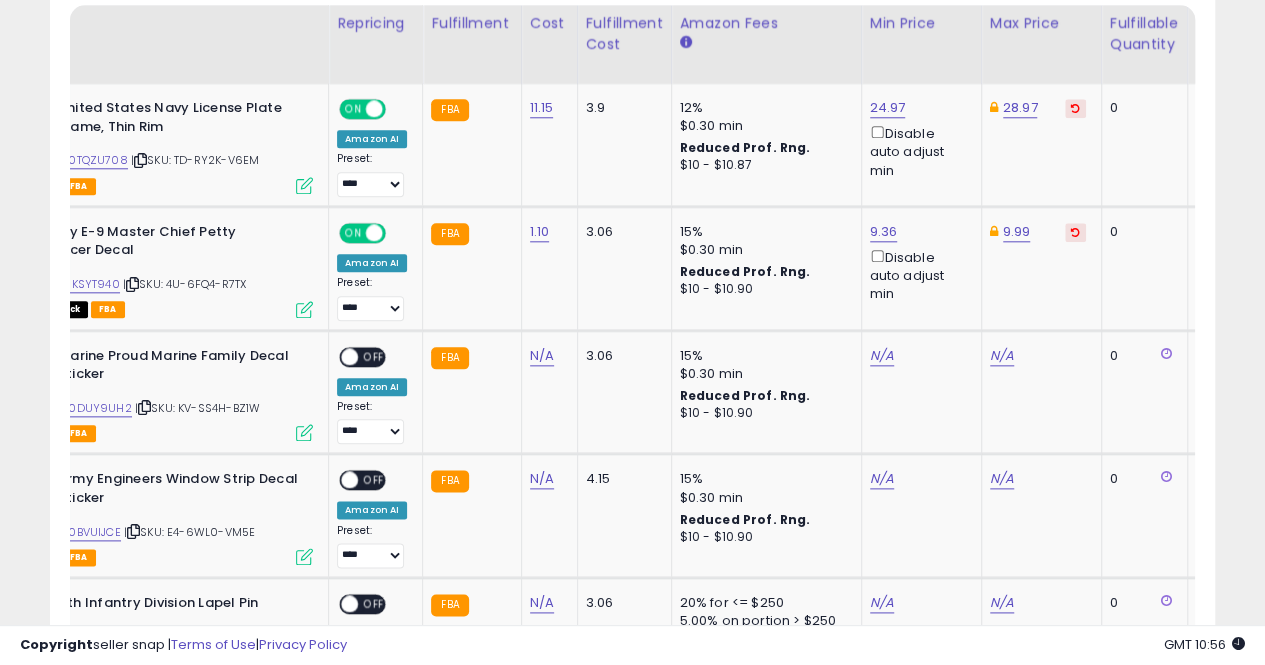 scroll, scrollTop: 0, scrollLeft: 60, axis: horizontal 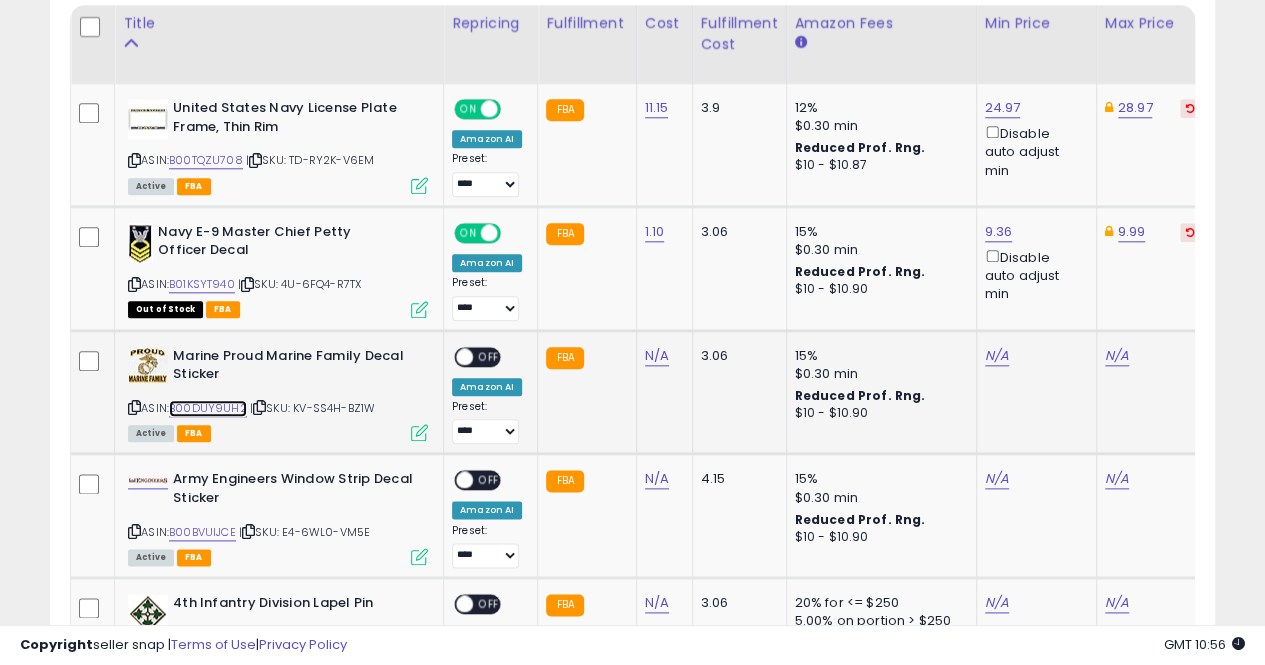 click on "B00DUY9UH2" at bounding box center [208, 408] 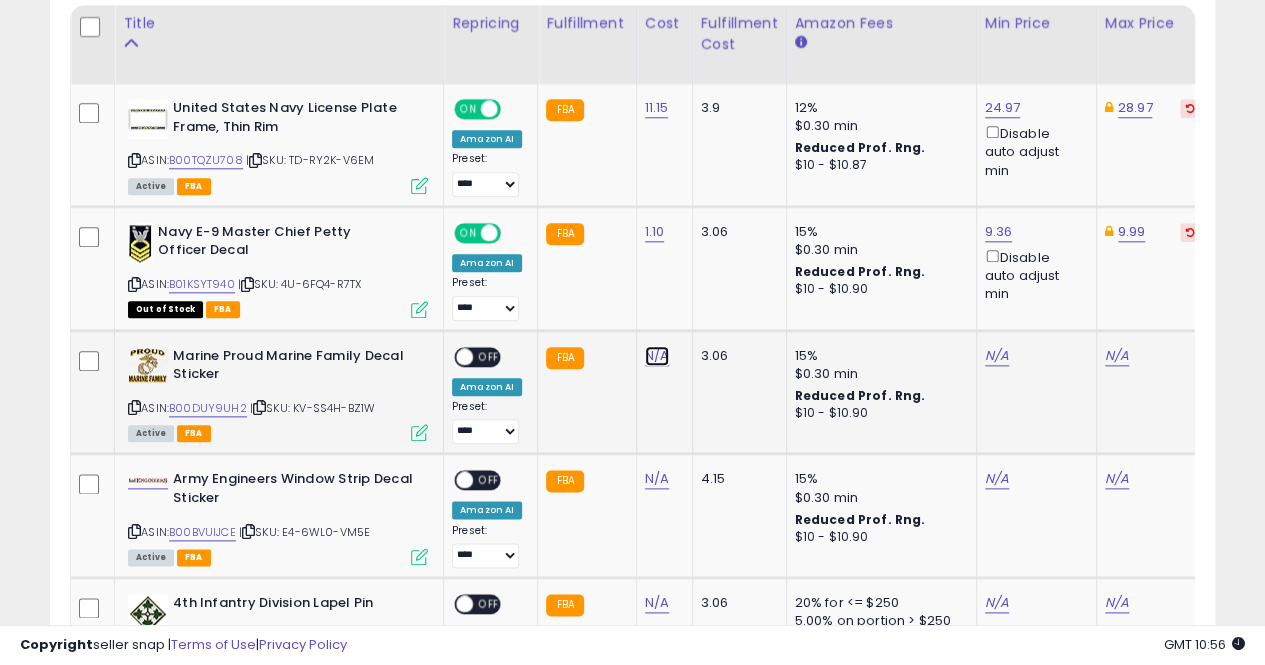 click on "N/A" at bounding box center [657, 356] 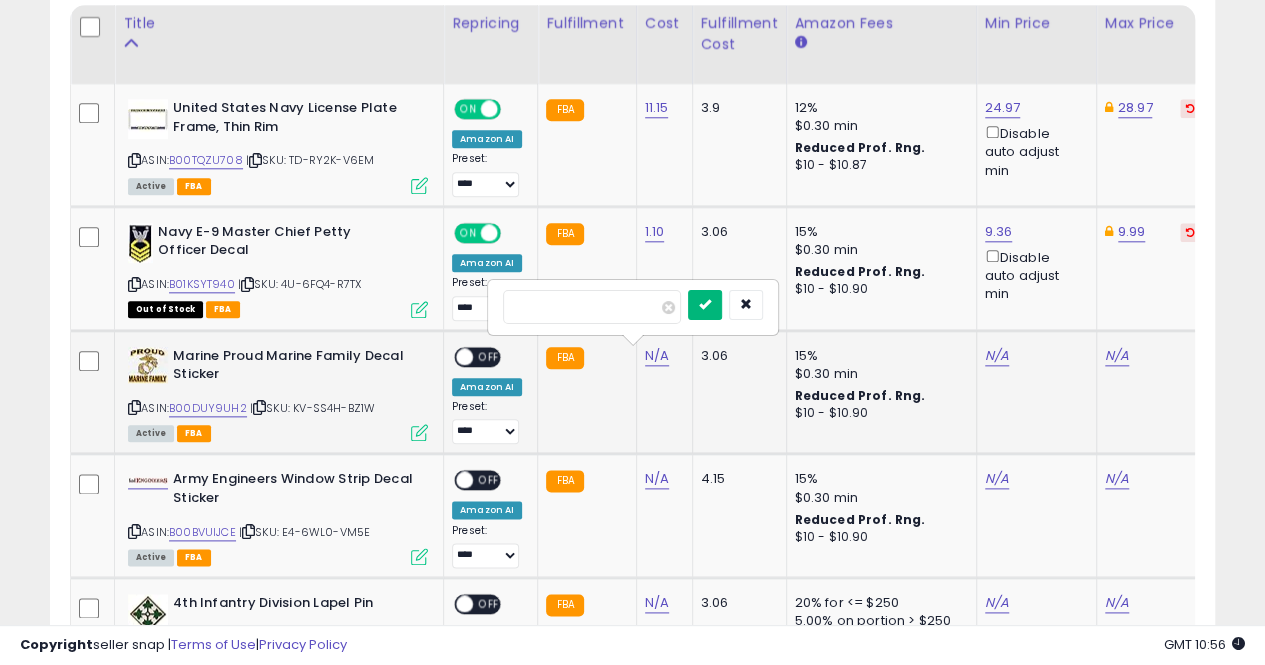 type on "****" 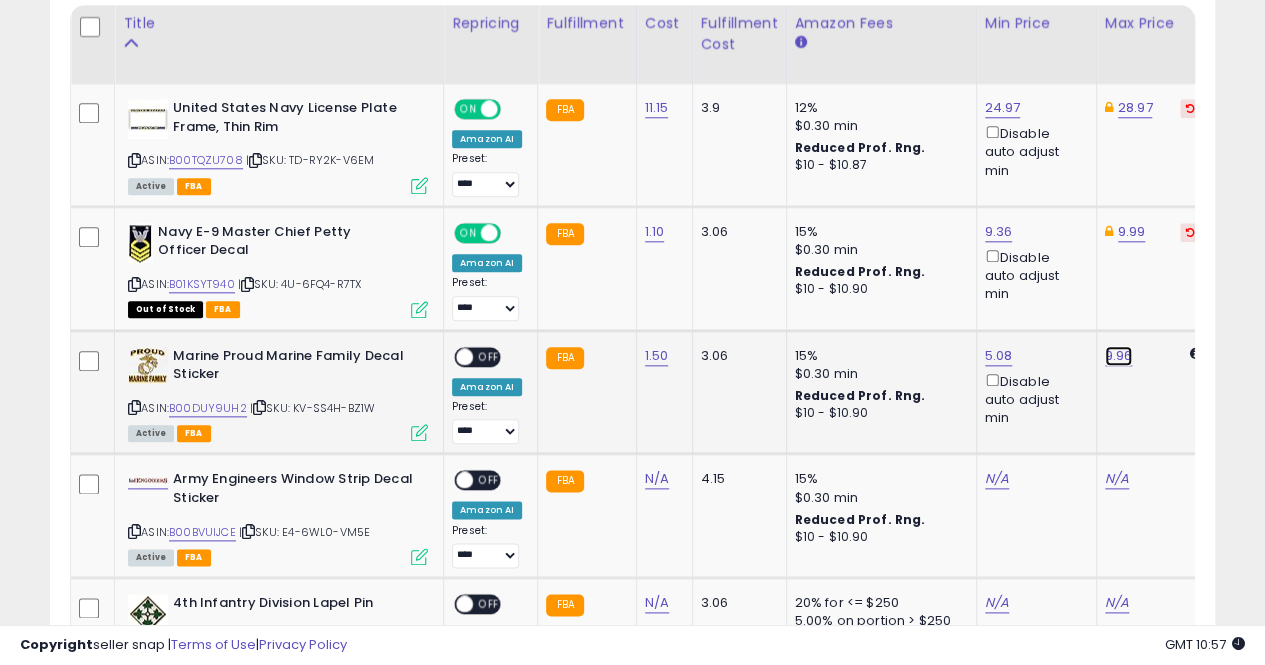 click on "9.96" at bounding box center [1119, 356] 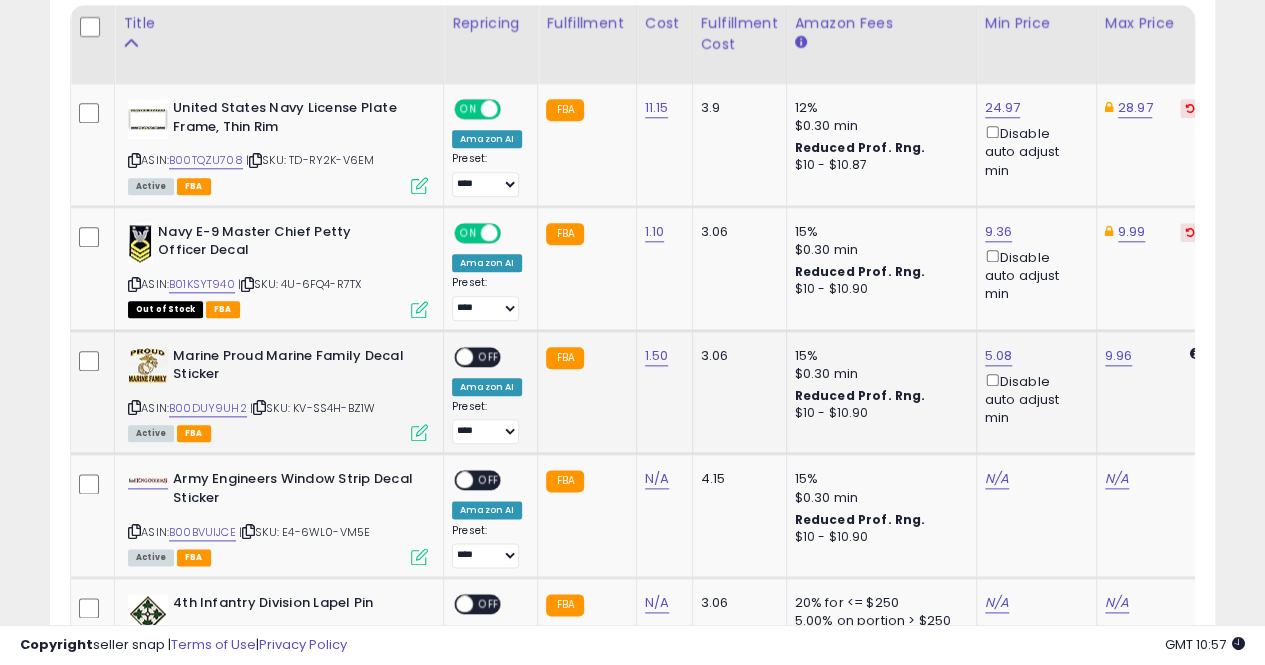 scroll, scrollTop: 0, scrollLeft: 115, axis: horizontal 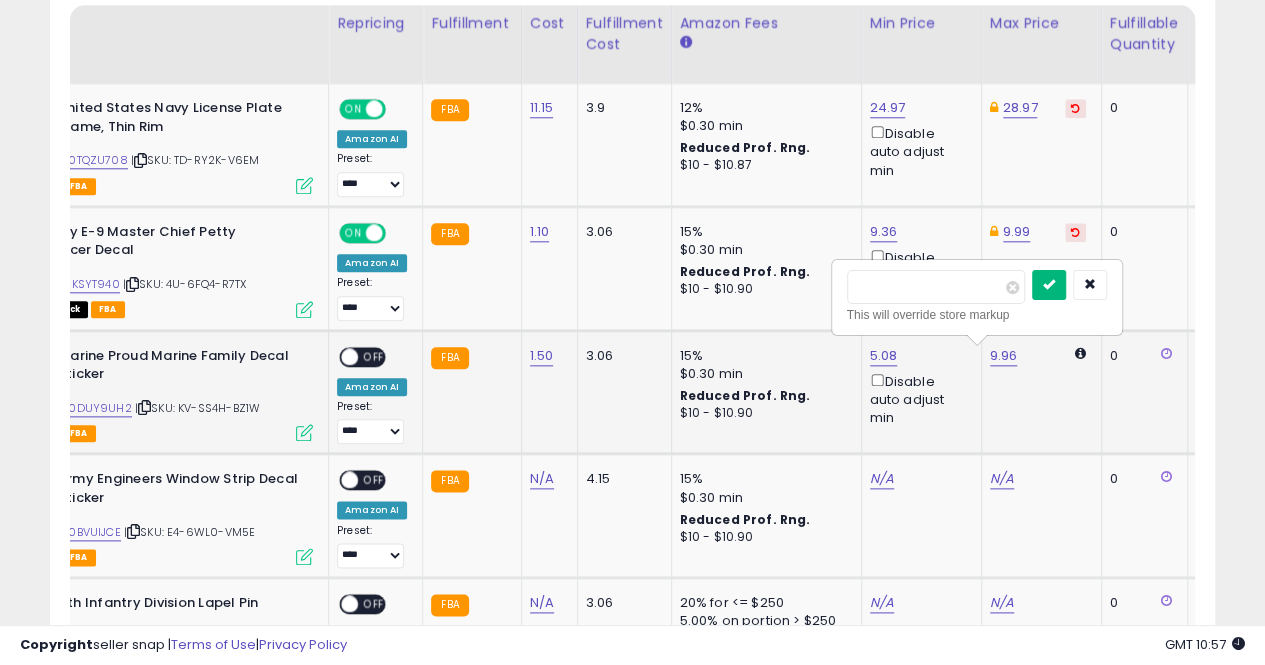 type on "****" 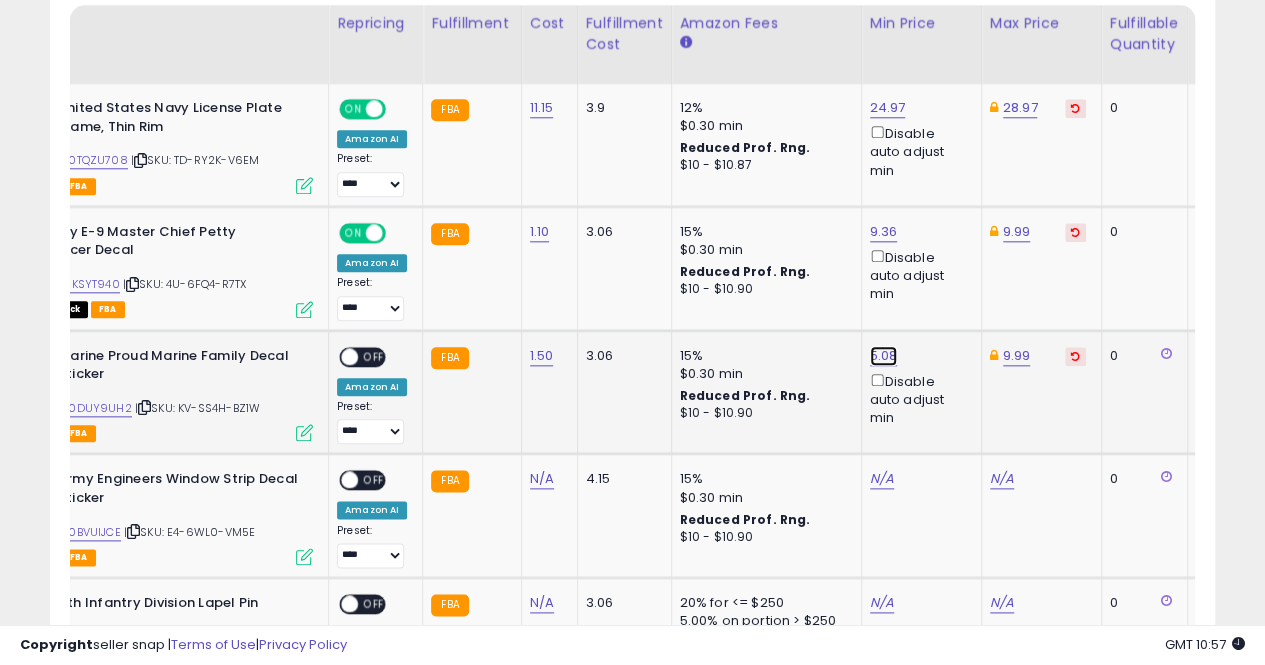click on "5.08" at bounding box center [888, 108] 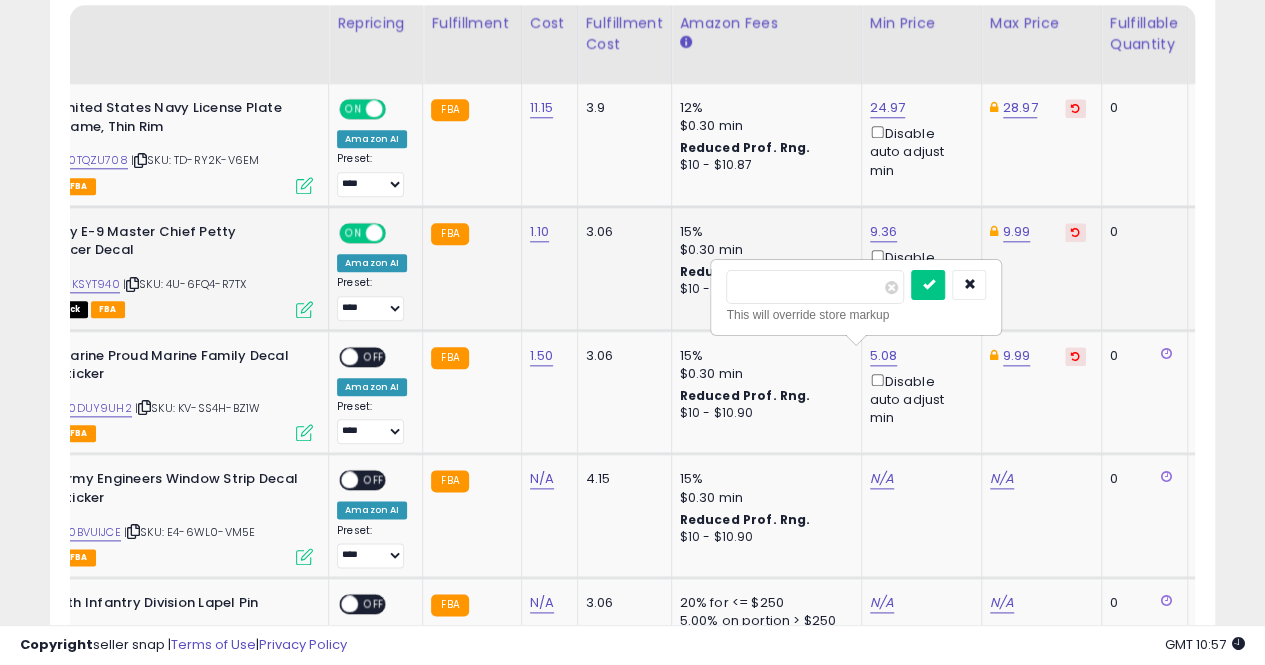 type on "*" 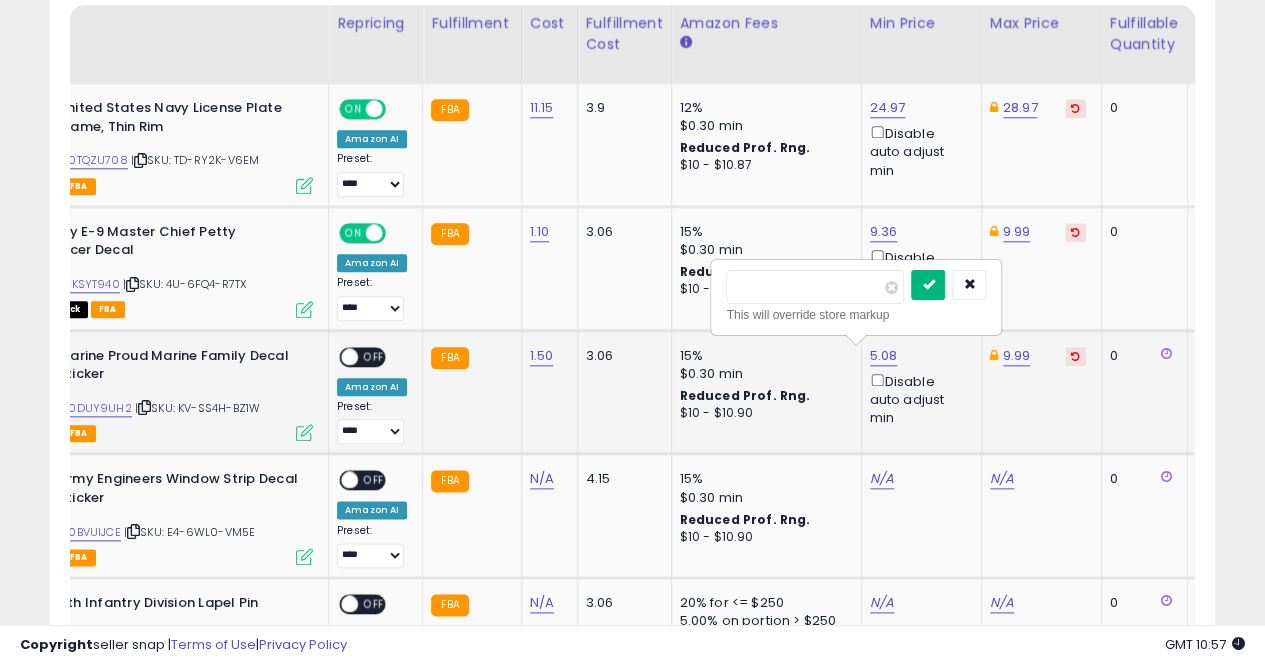 type on "****" 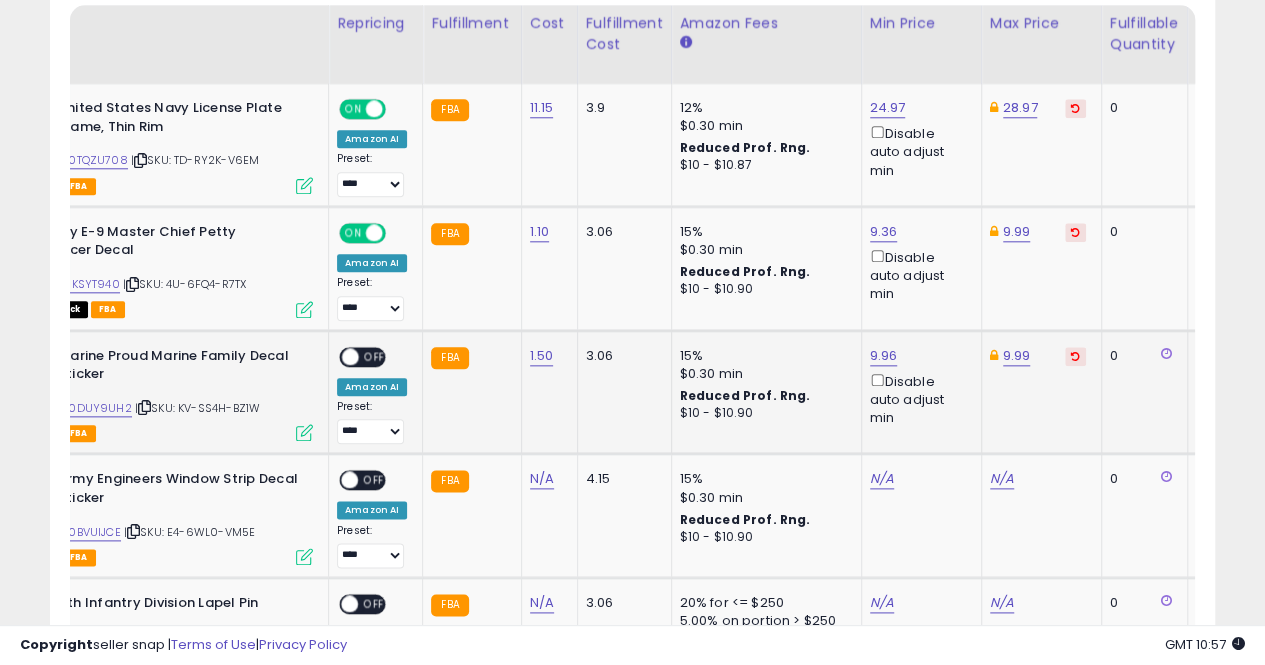 click at bounding box center [350, 356] 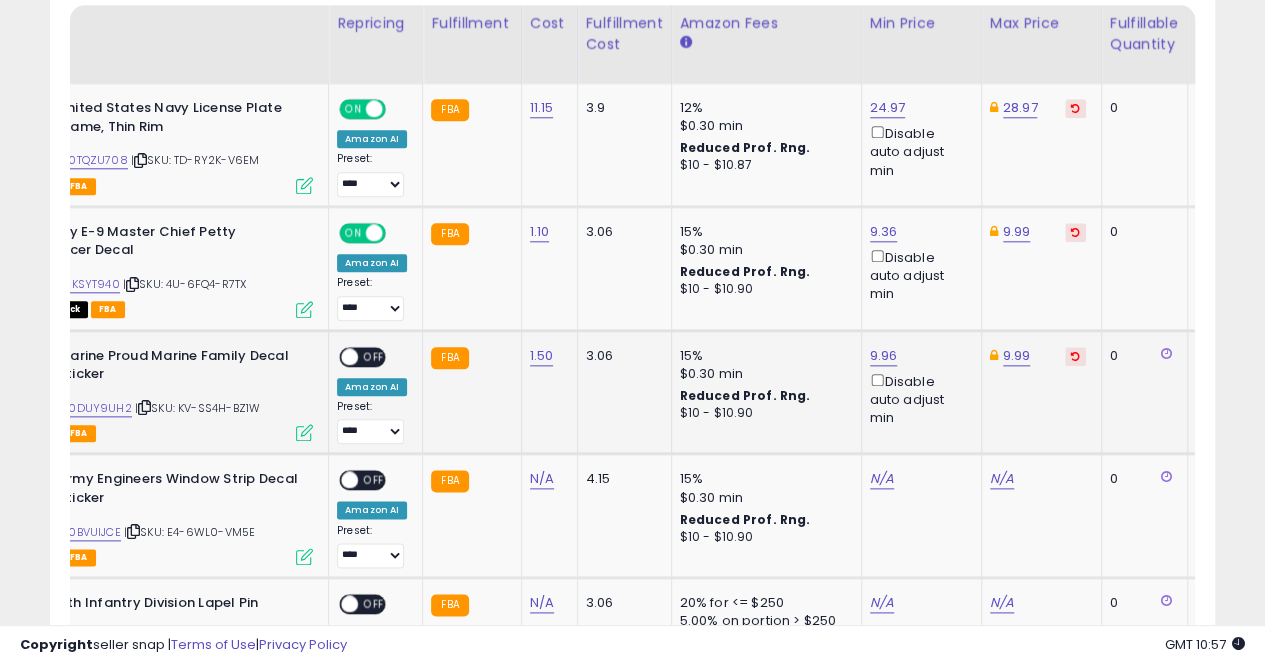 click on "OFF" at bounding box center [374, 356] 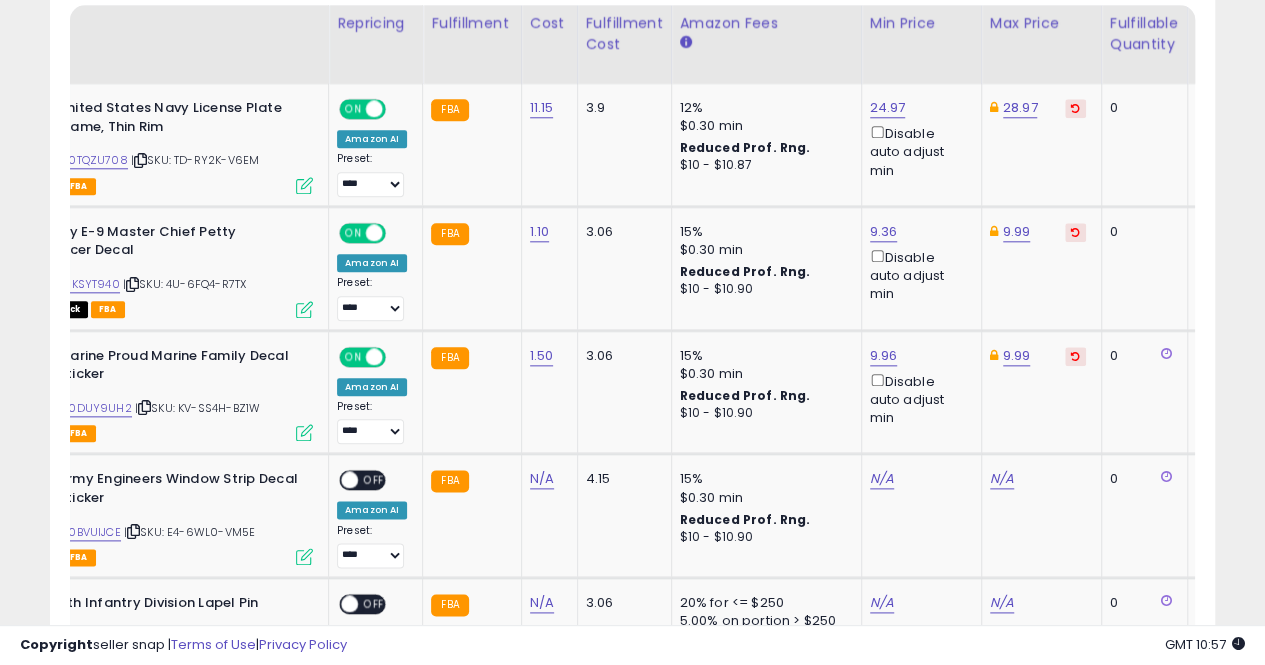 scroll, scrollTop: 0, scrollLeft: 0, axis: both 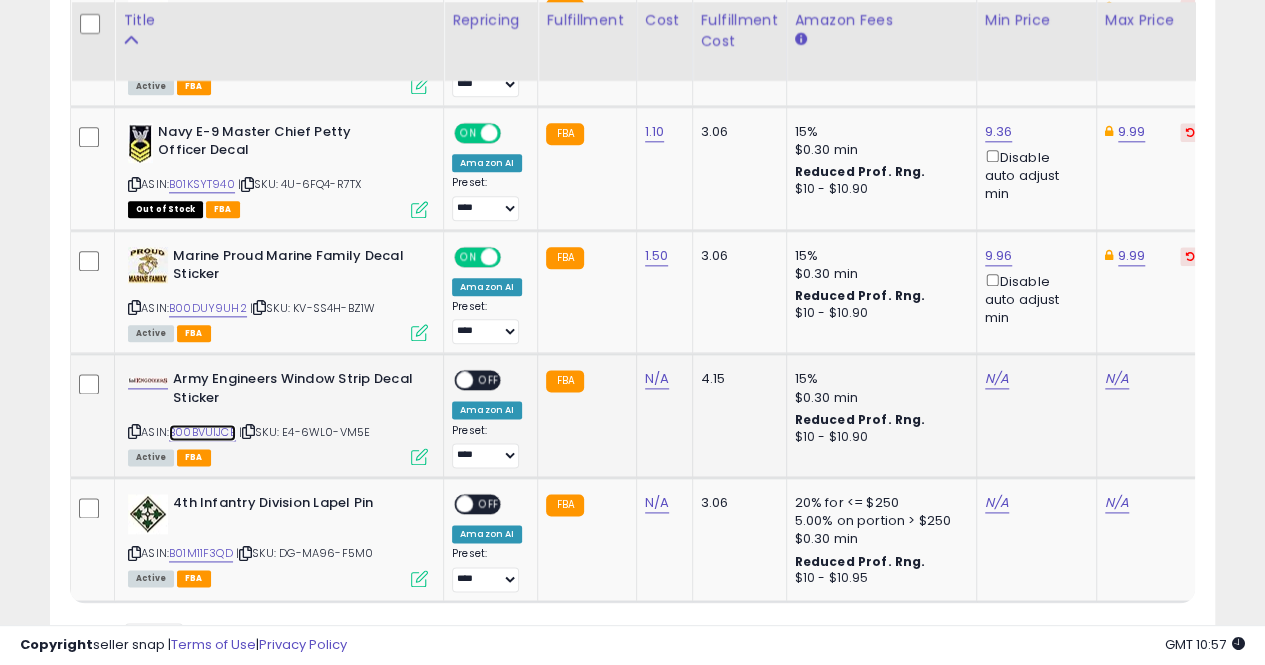 click on "B00BVUIJCE" at bounding box center (202, 432) 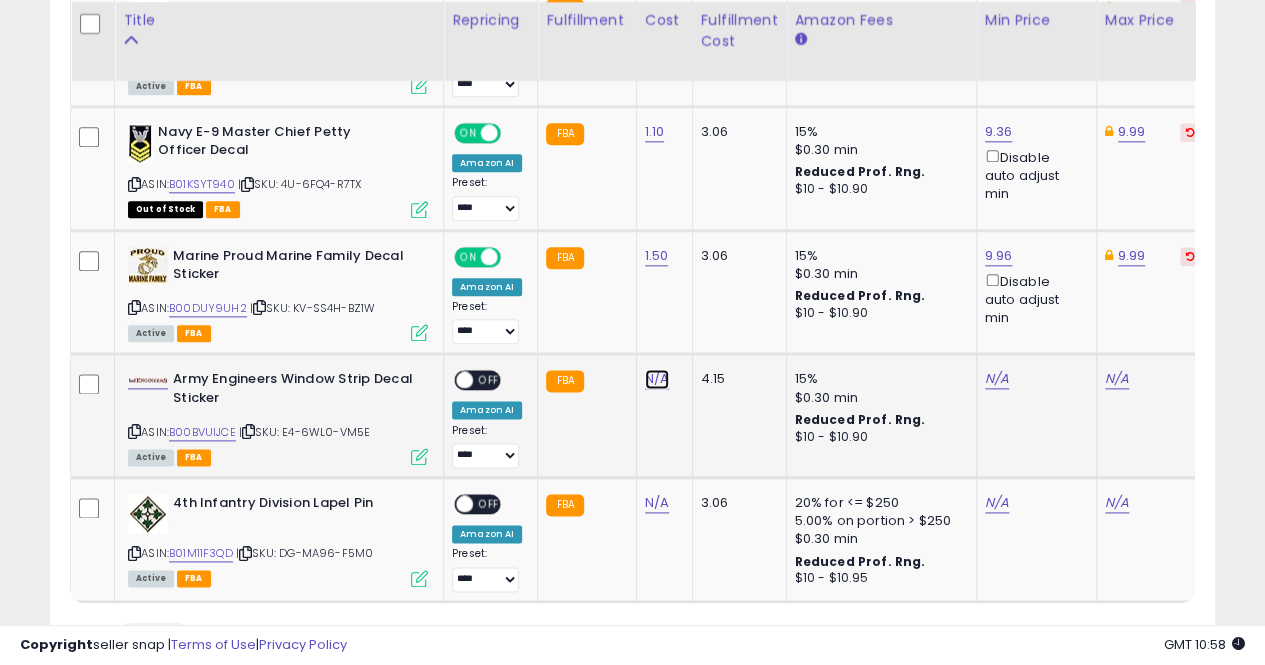 click on "N/A" at bounding box center [657, 379] 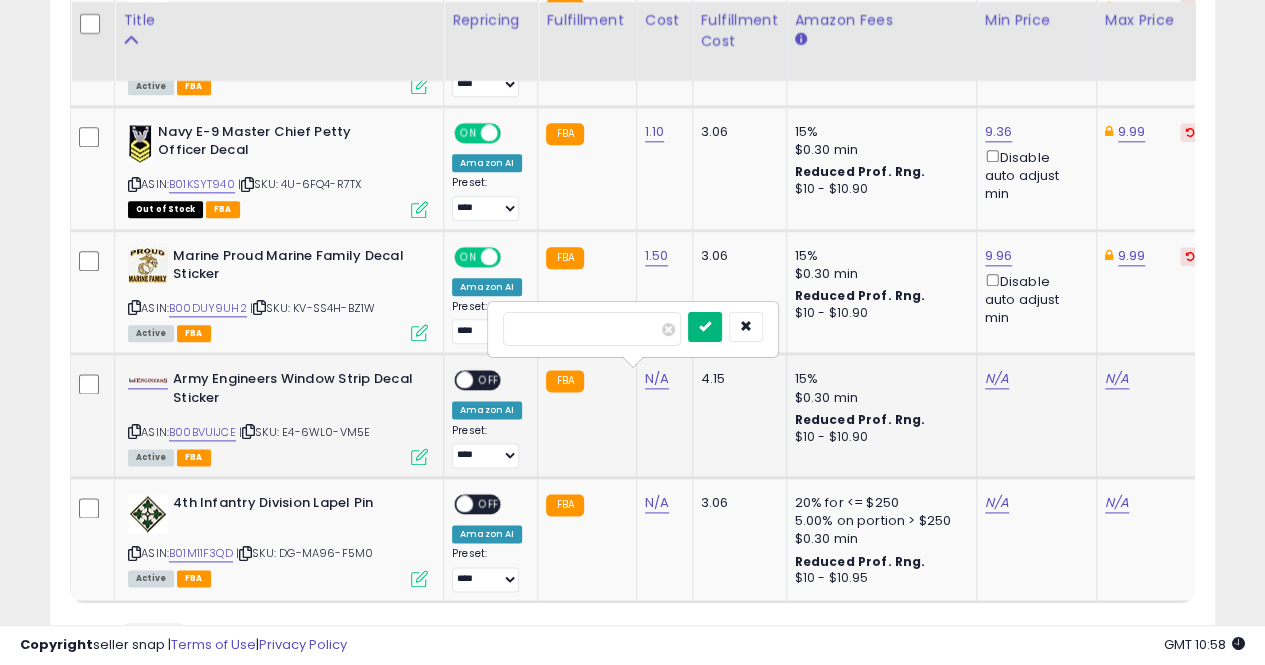 type on "****" 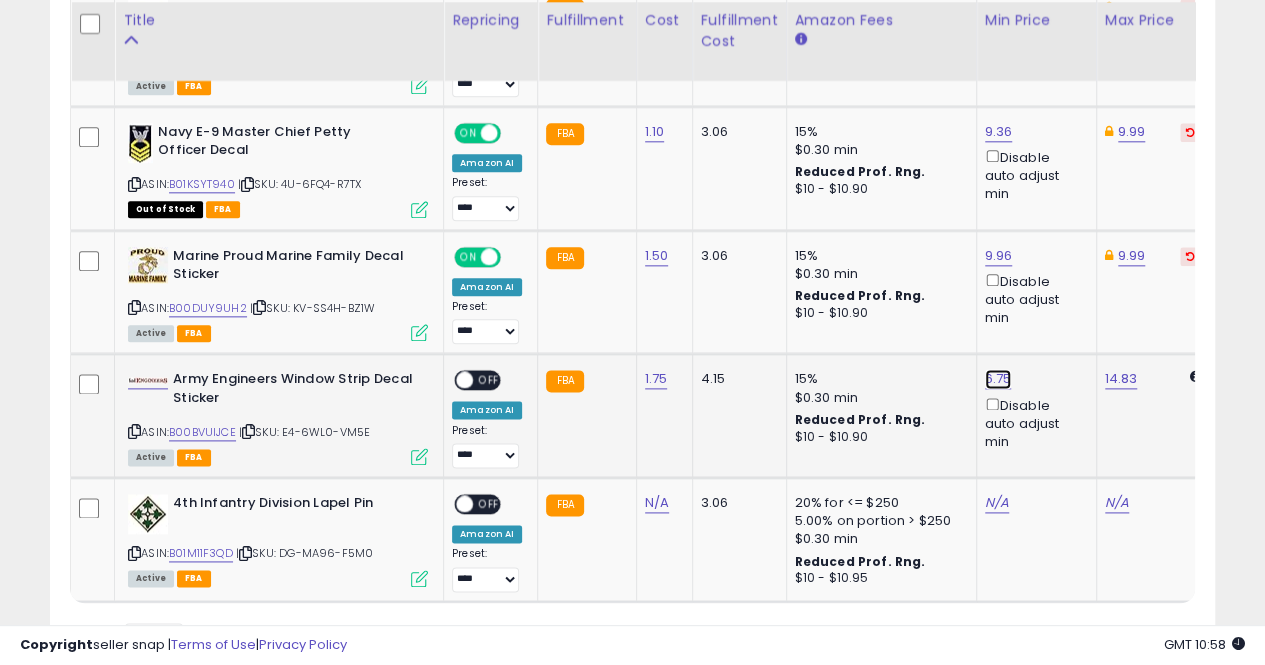 click on "6.75" at bounding box center [1003, 8] 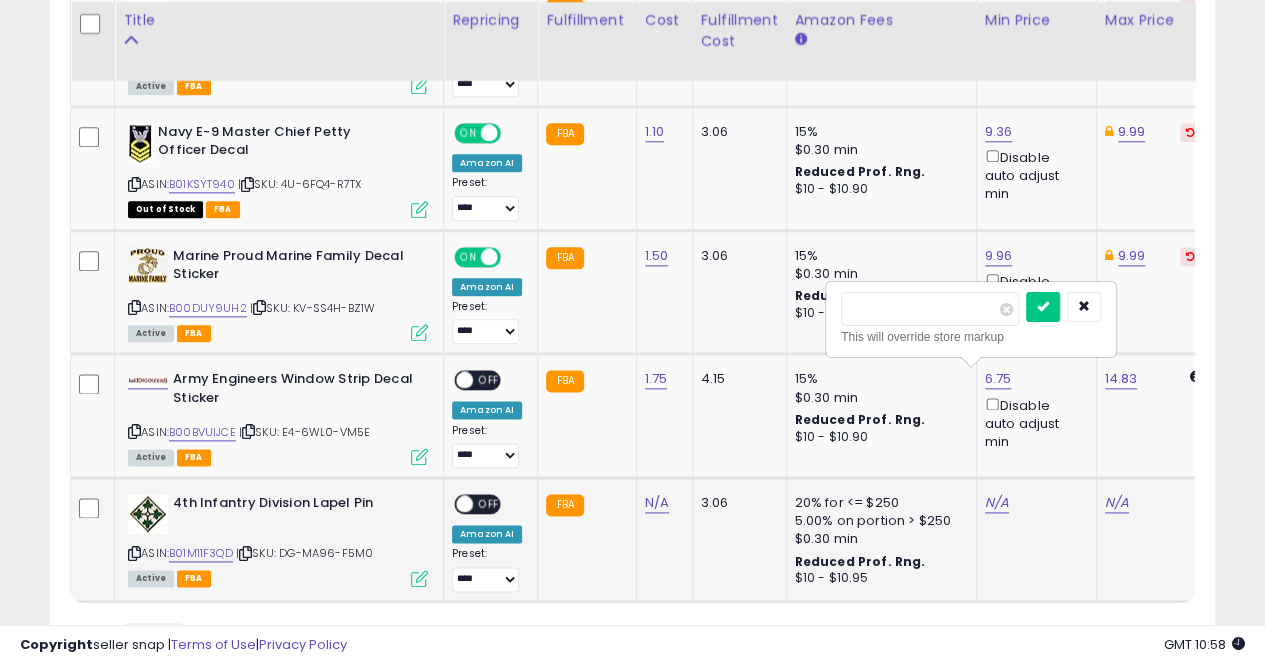 type on "*" 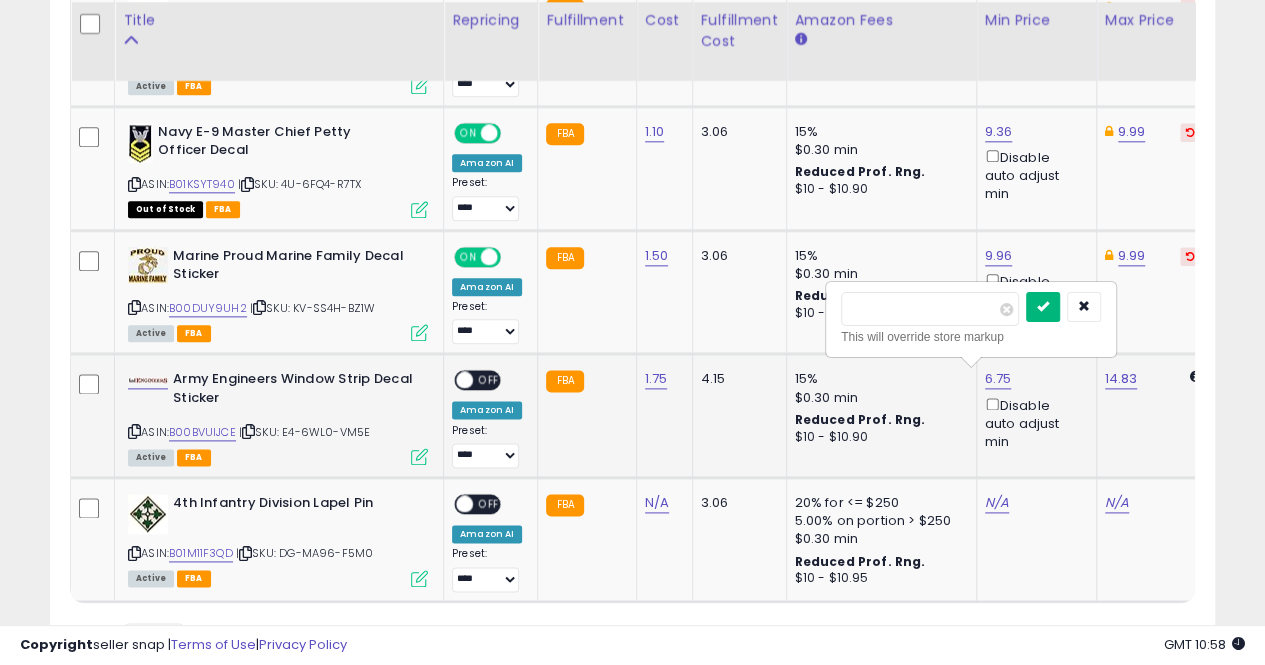 type on "*****" 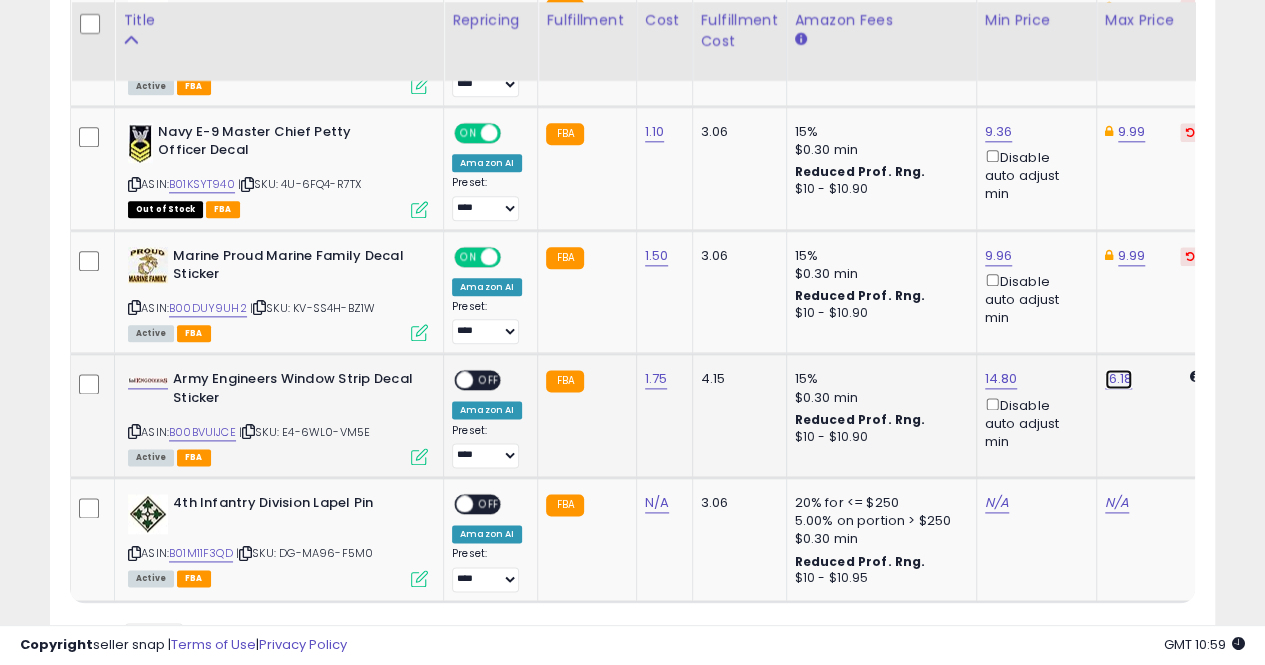 click on "16.18" at bounding box center [1119, 379] 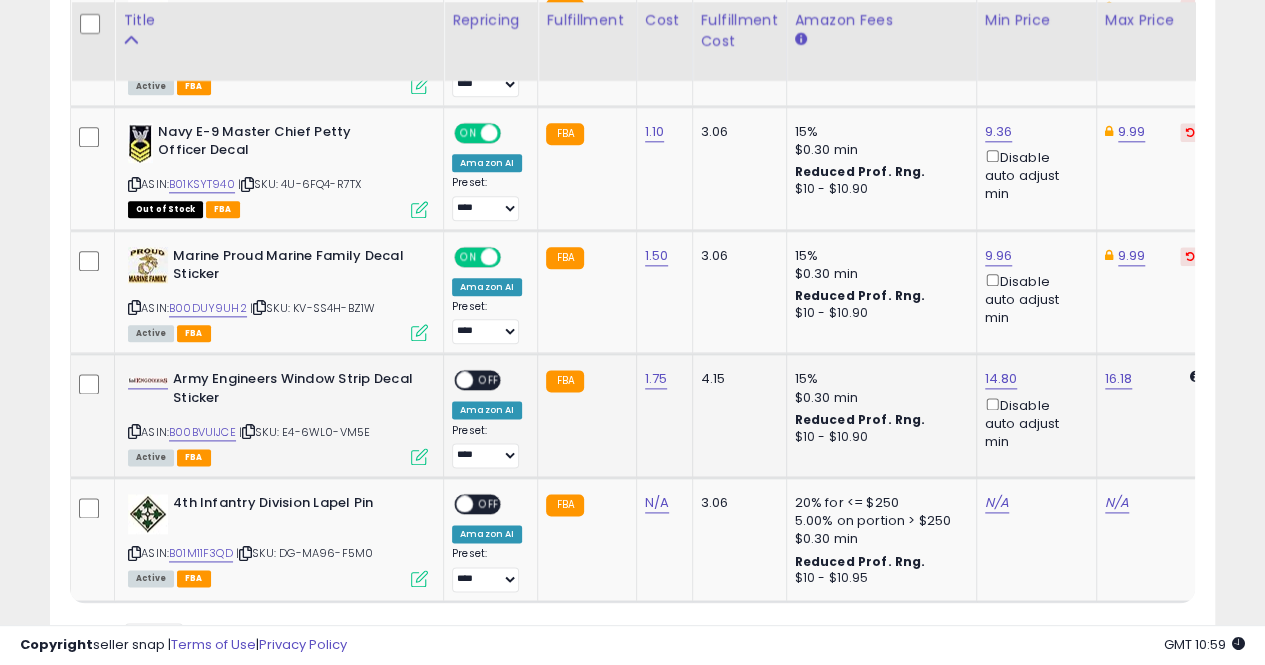 scroll, scrollTop: 0, scrollLeft: 115, axis: horizontal 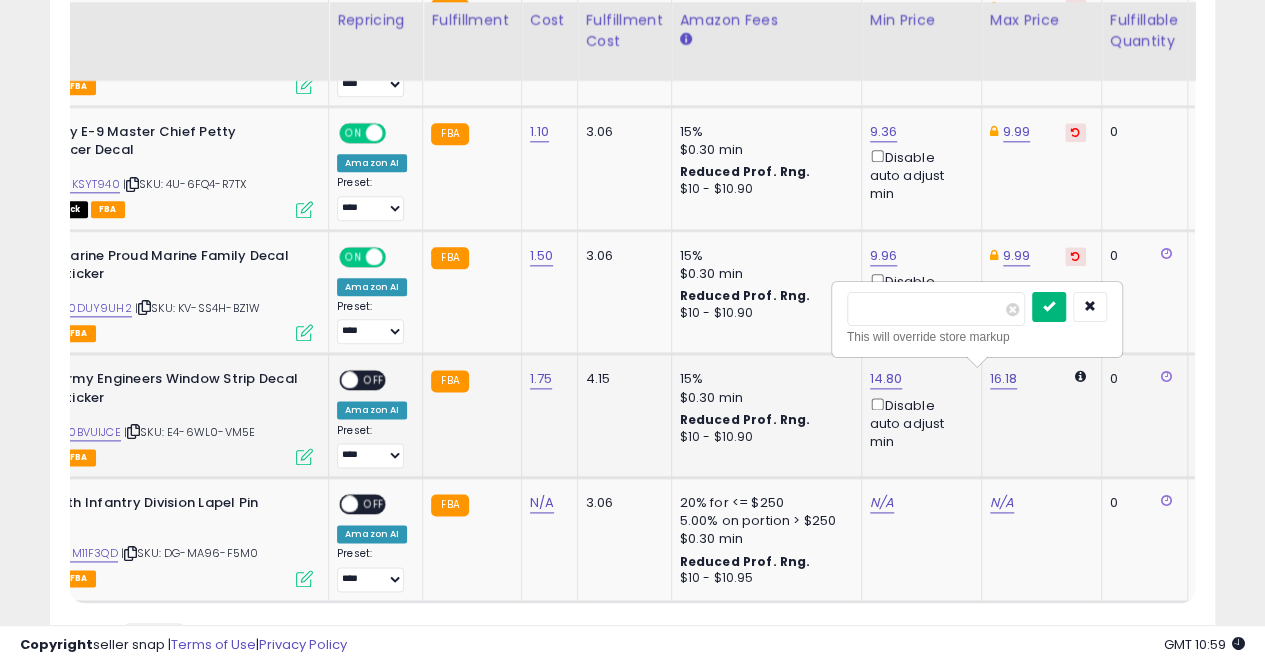 type on "*****" 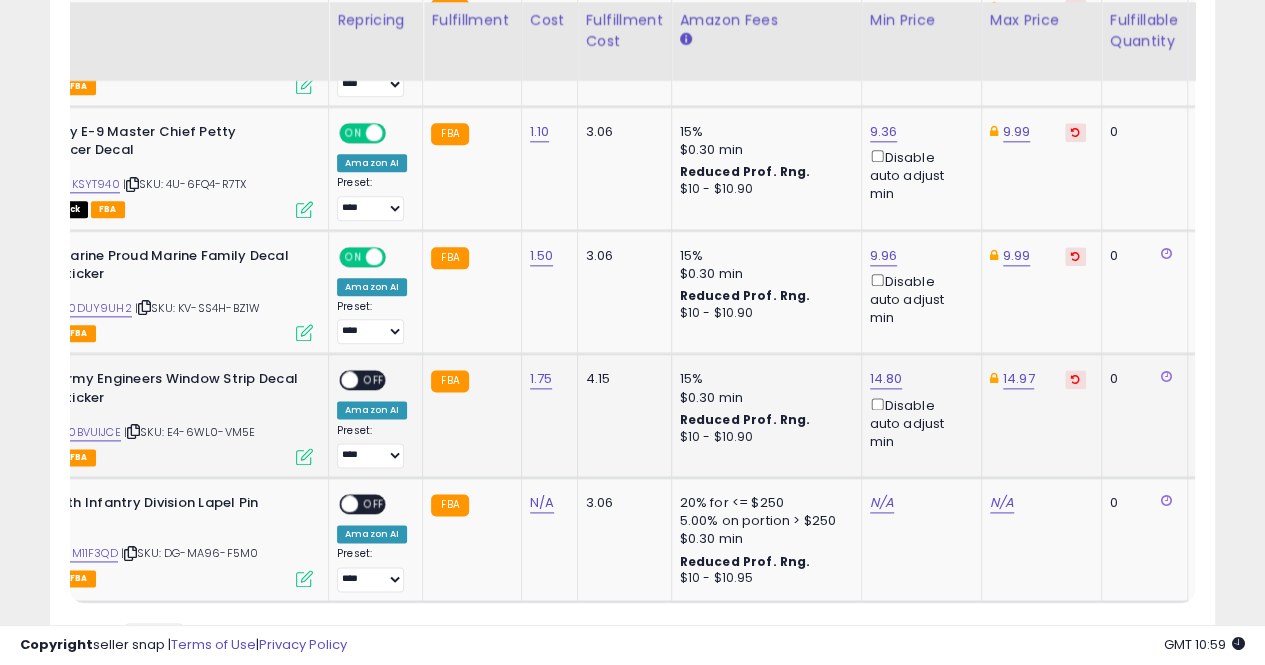 click at bounding box center (349, 380) 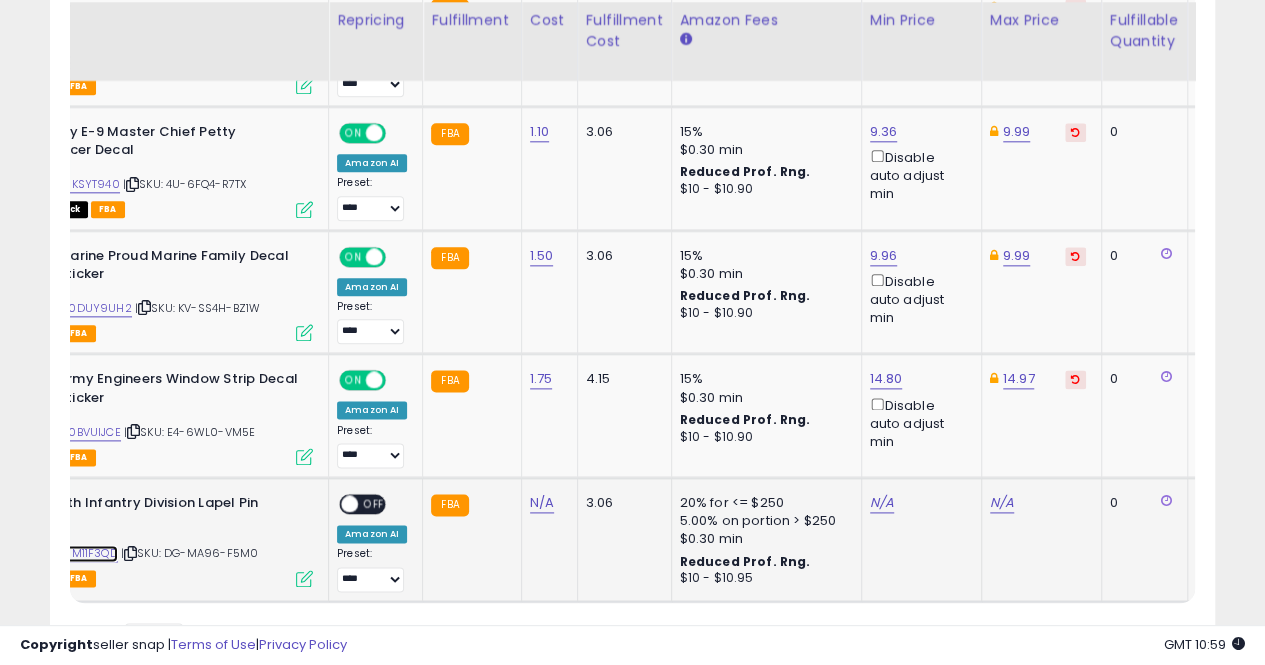 click on "B01M11F3QD" at bounding box center [86, 553] 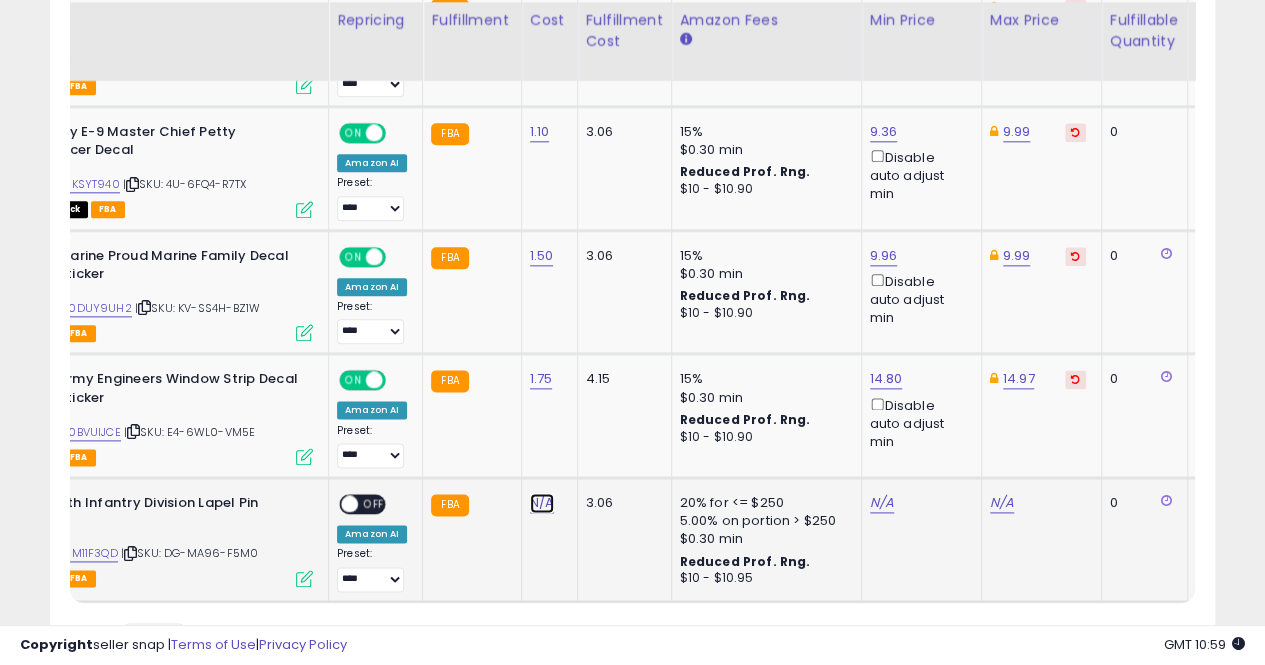 click on "N/A" at bounding box center (542, 503) 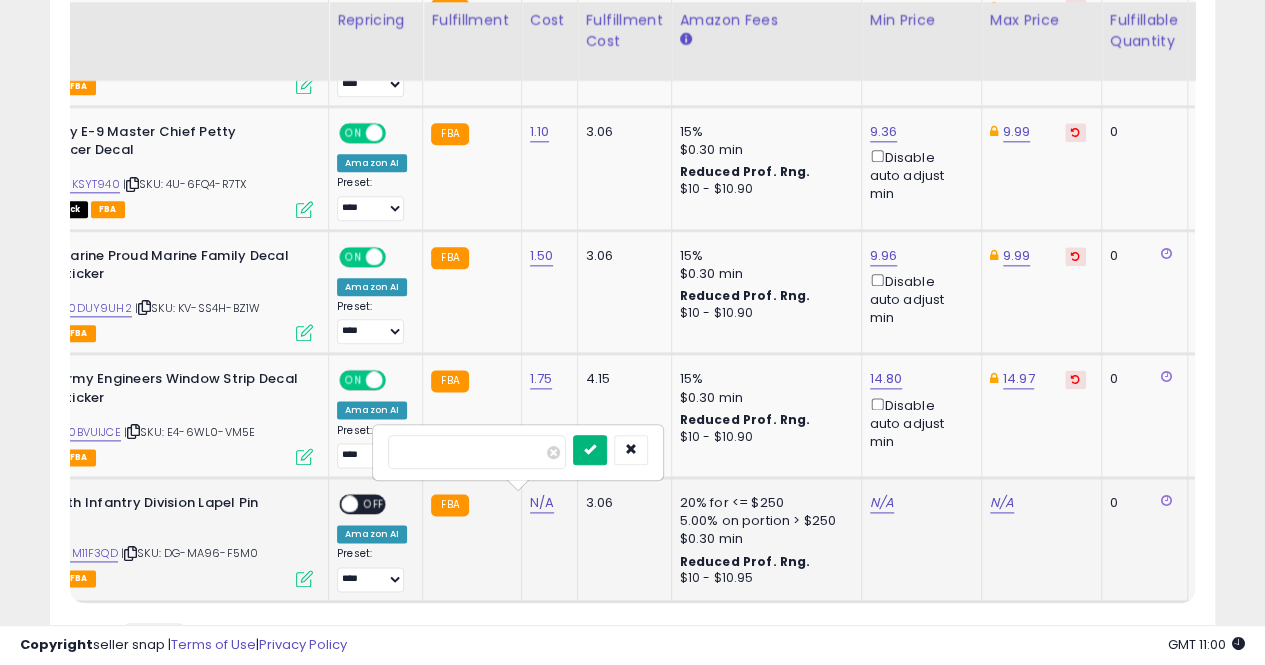type on "****" 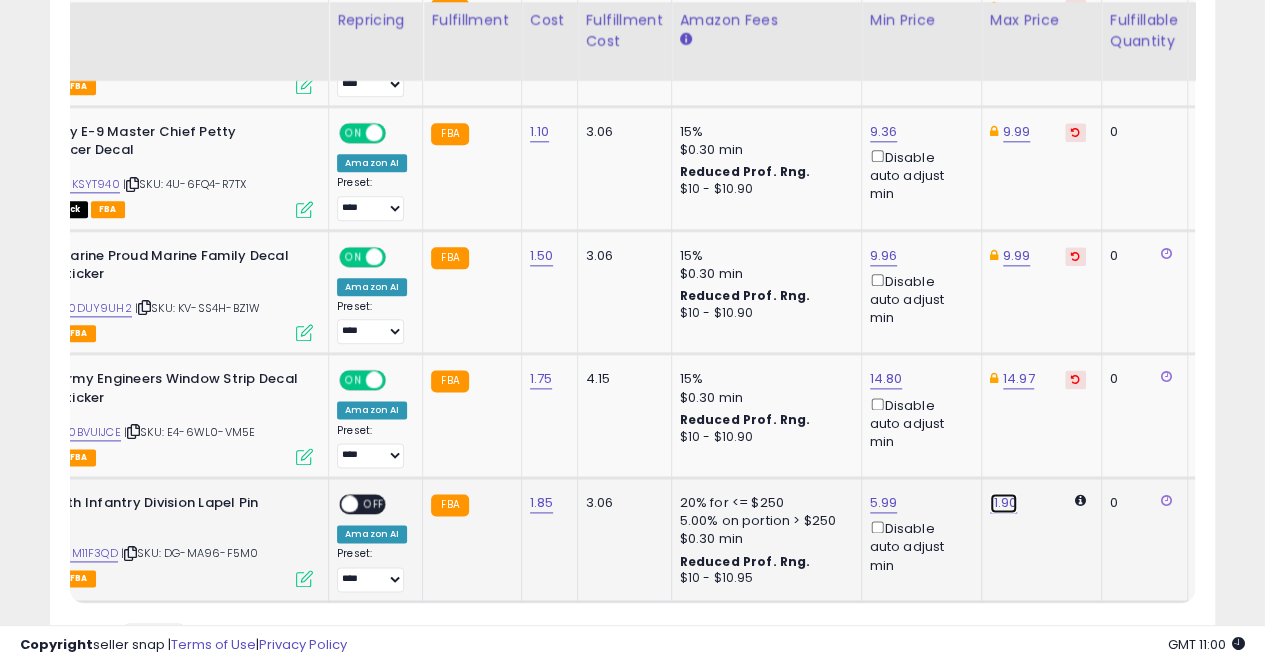 click on "11.90" at bounding box center [1004, 503] 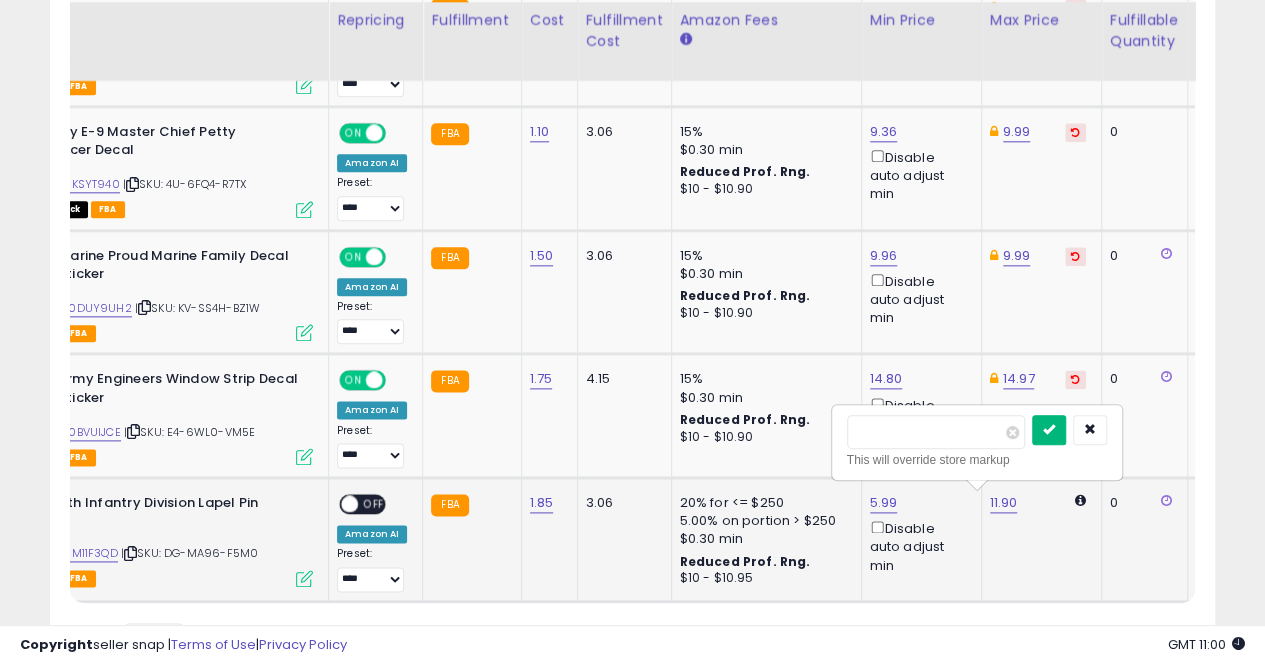 type on "*****" 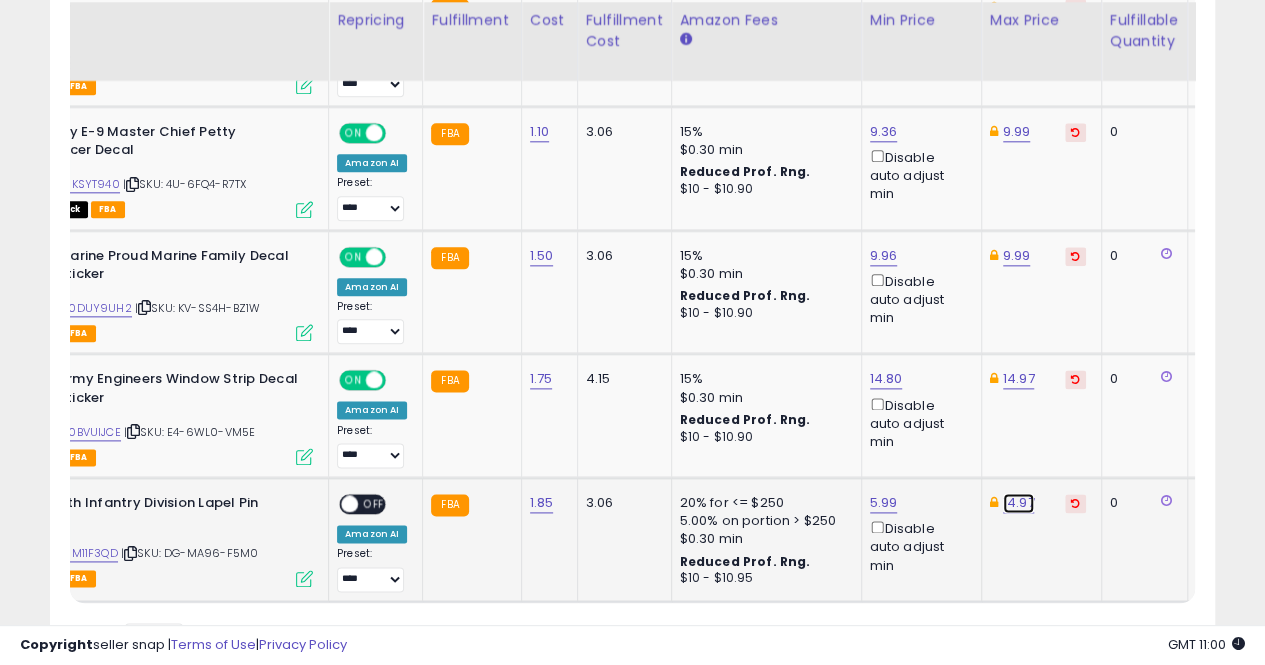 click on "14.97" at bounding box center (1020, 8) 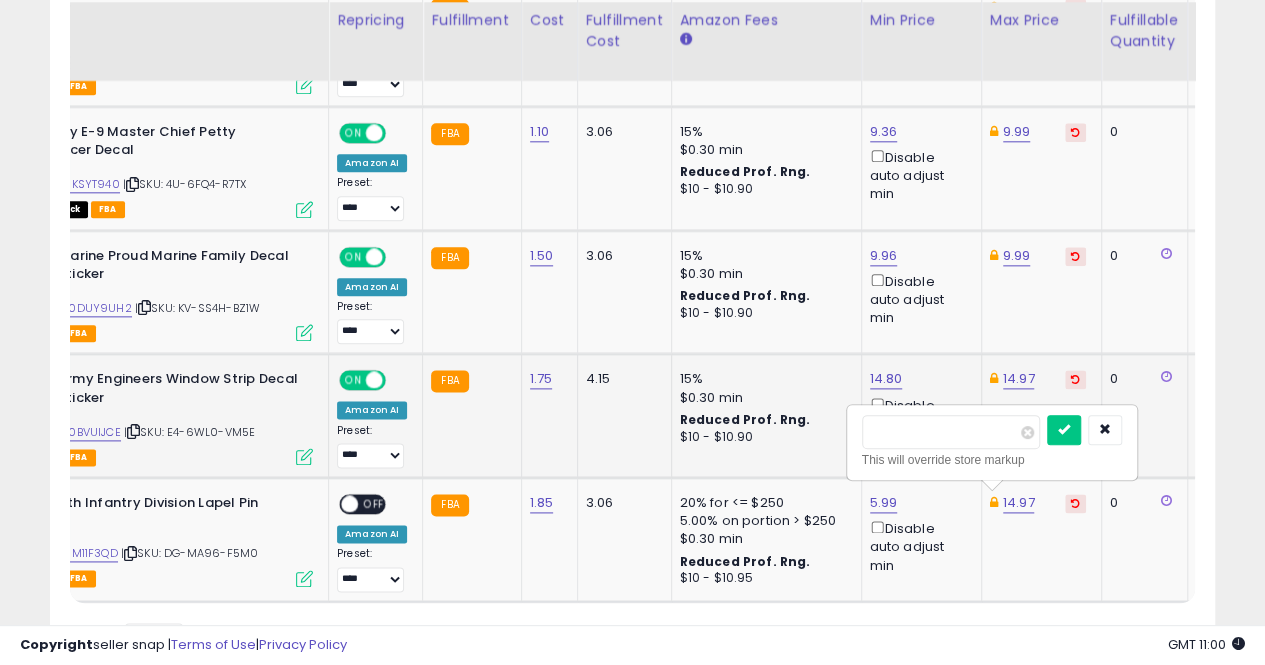 scroll, scrollTop: 0, scrollLeft: 130, axis: horizontal 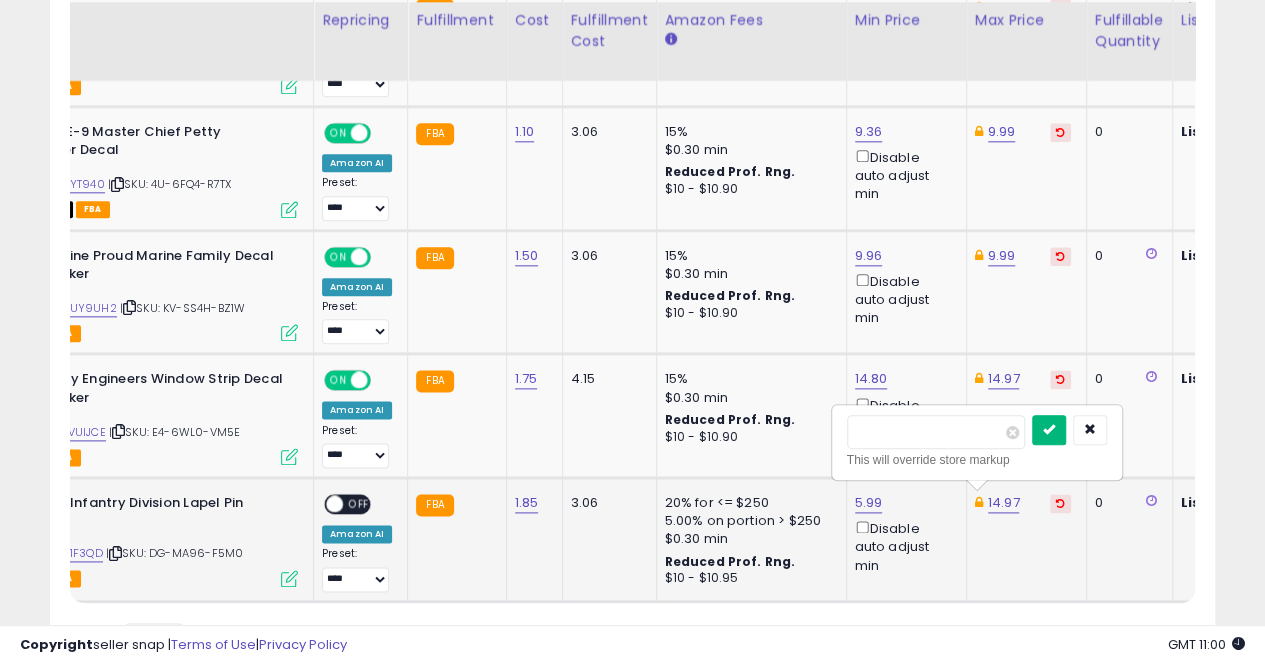 type on "*****" 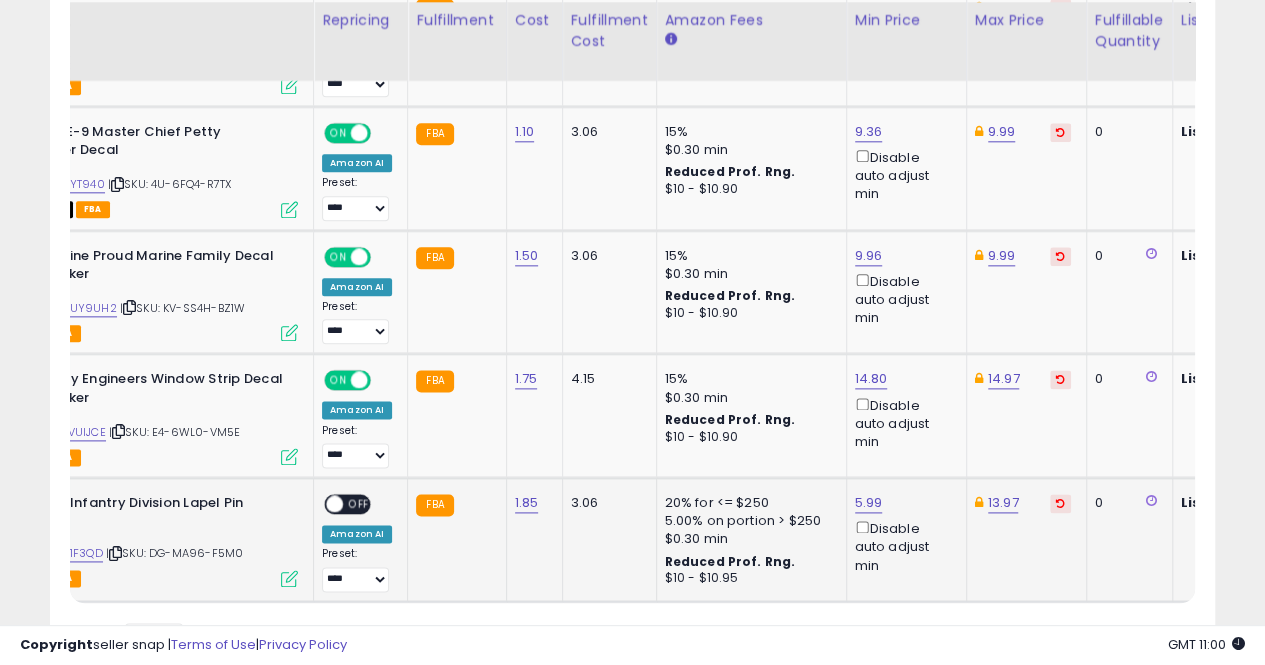 click on "5.99  Disable auto adjust min" at bounding box center (903, 534) 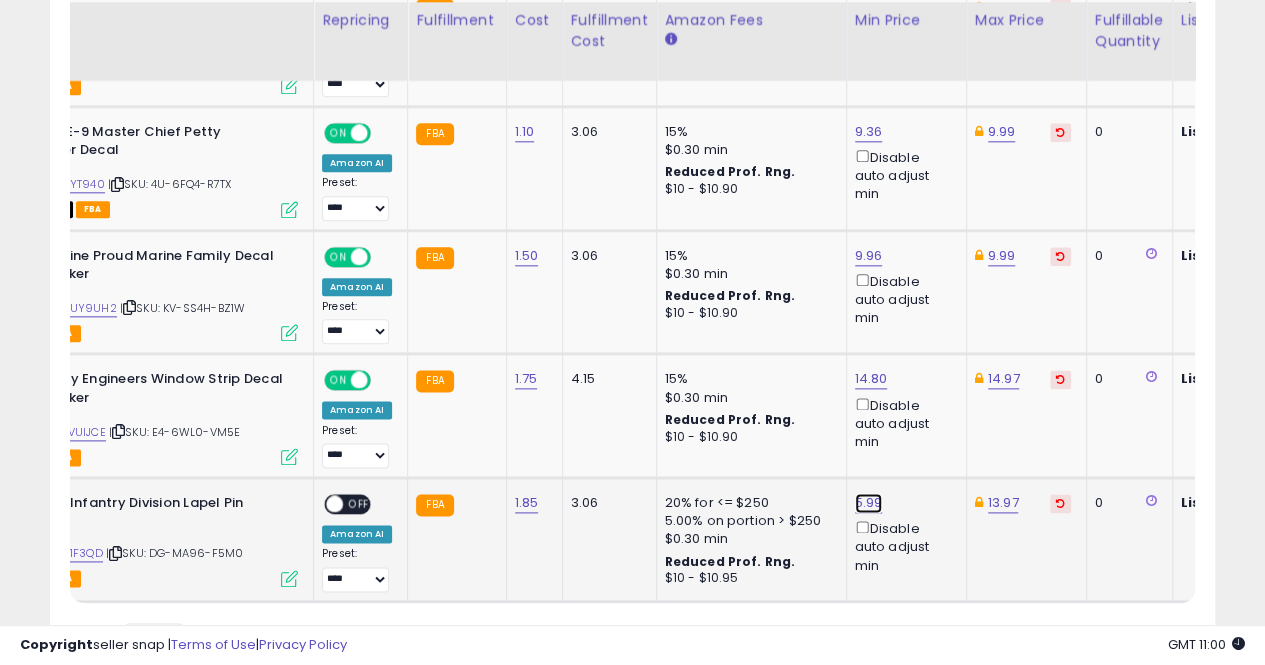 click on "5.99" at bounding box center (873, 8) 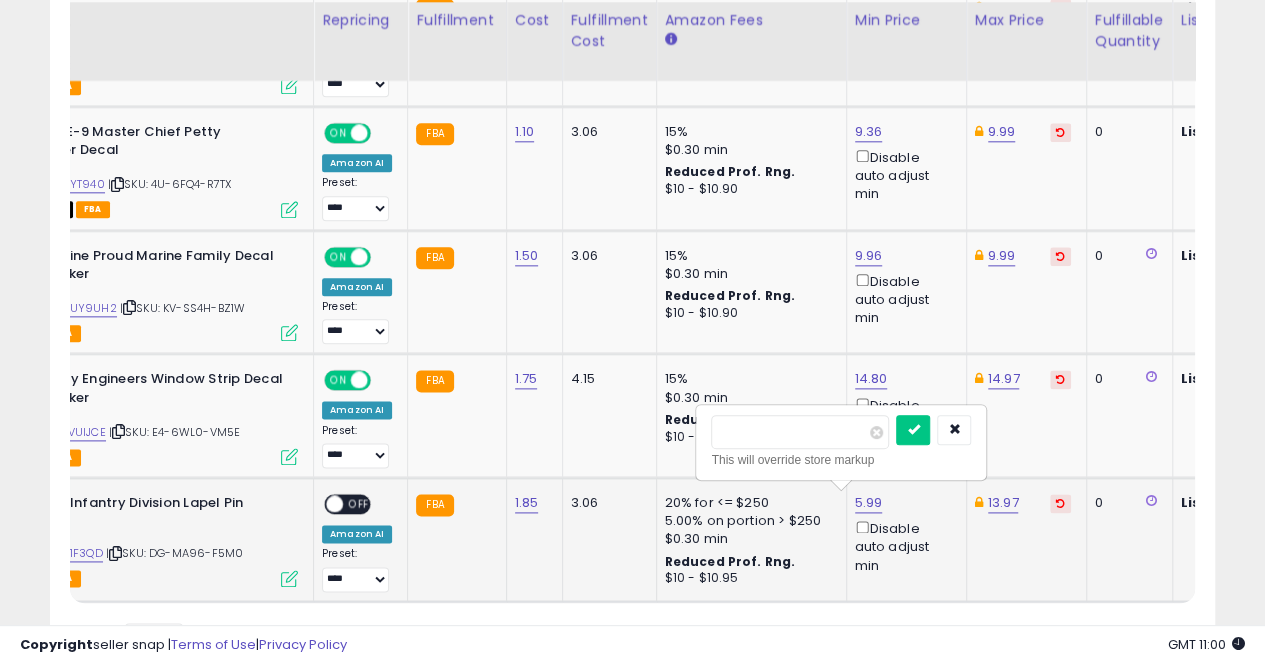 type on "*" 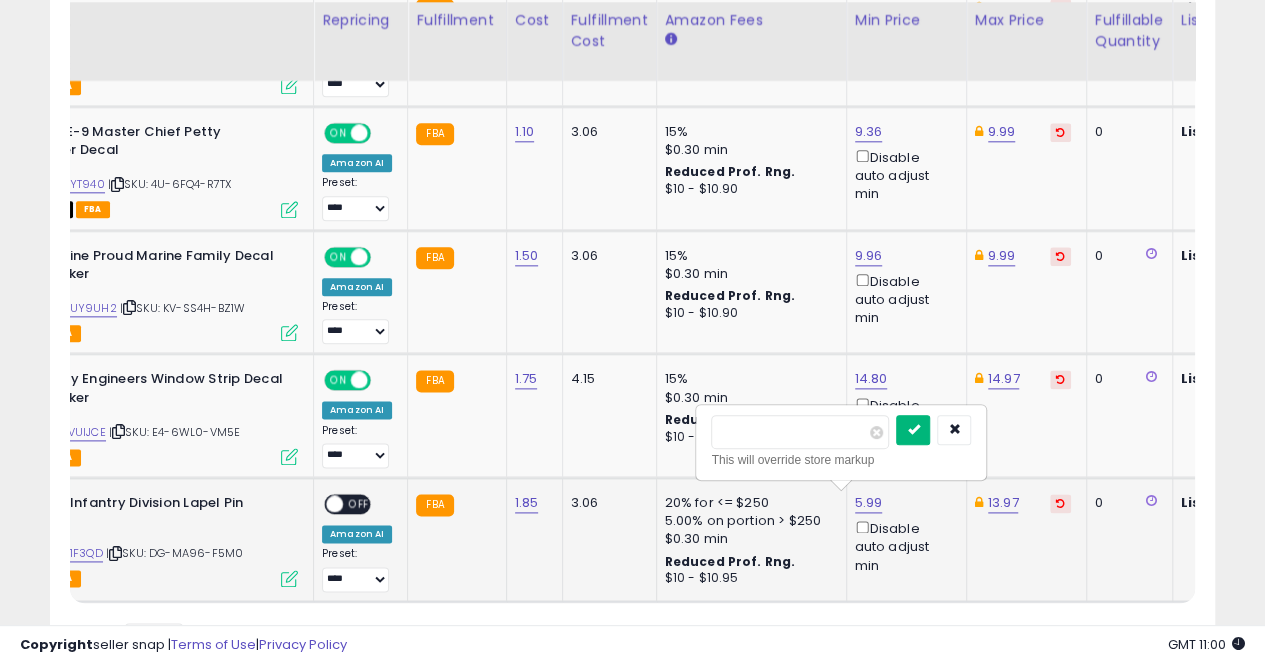 type on "*****" 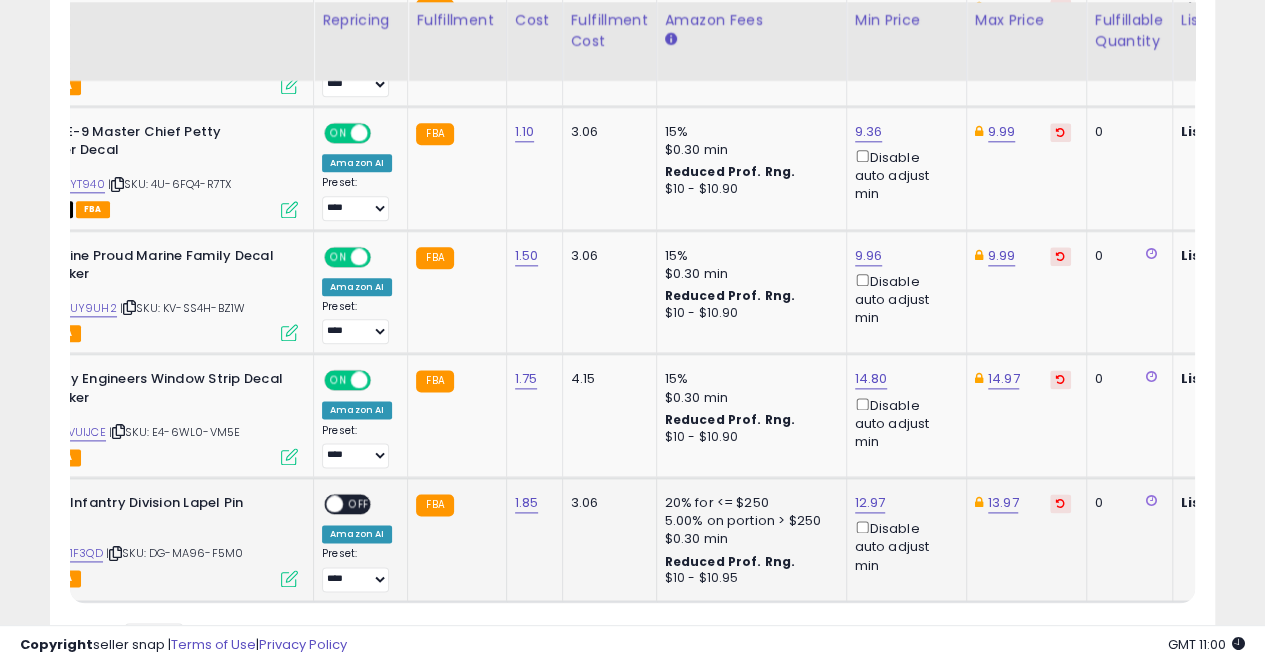 click at bounding box center [334, 504] 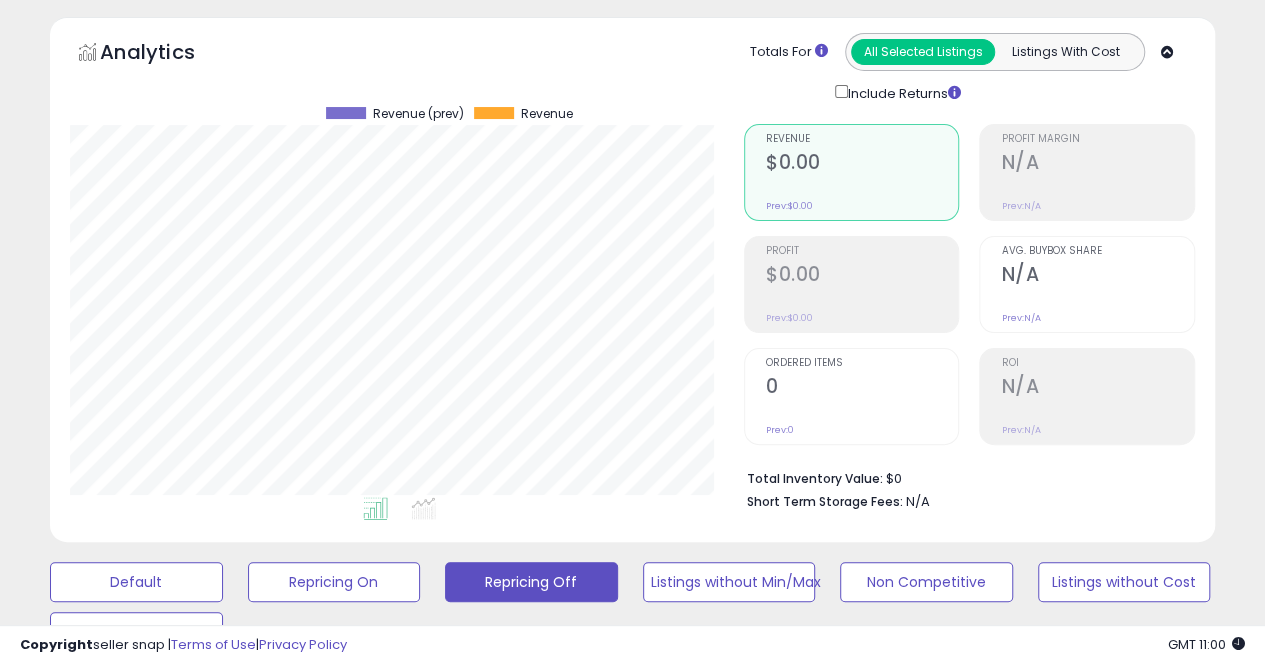 scroll, scrollTop: 0, scrollLeft: 0, axis: both 